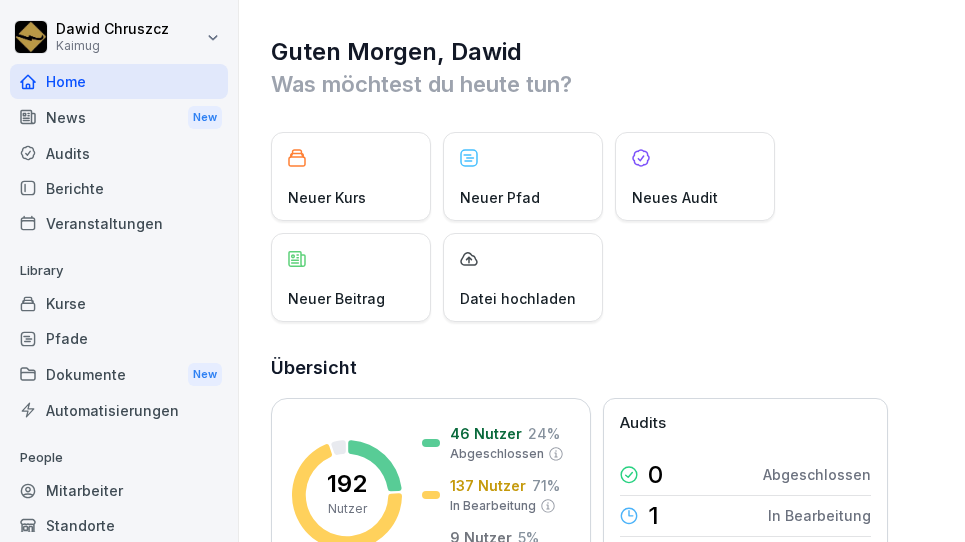 scroll, scrollTop: 0, scrollLeft: 0, axis: both 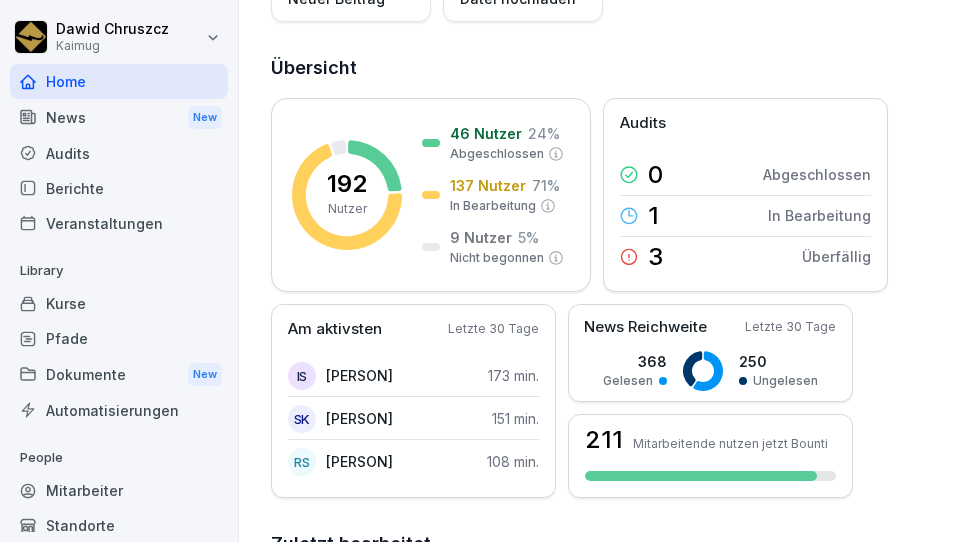 click on "Dokumente New" at bounding box center [119, 374] 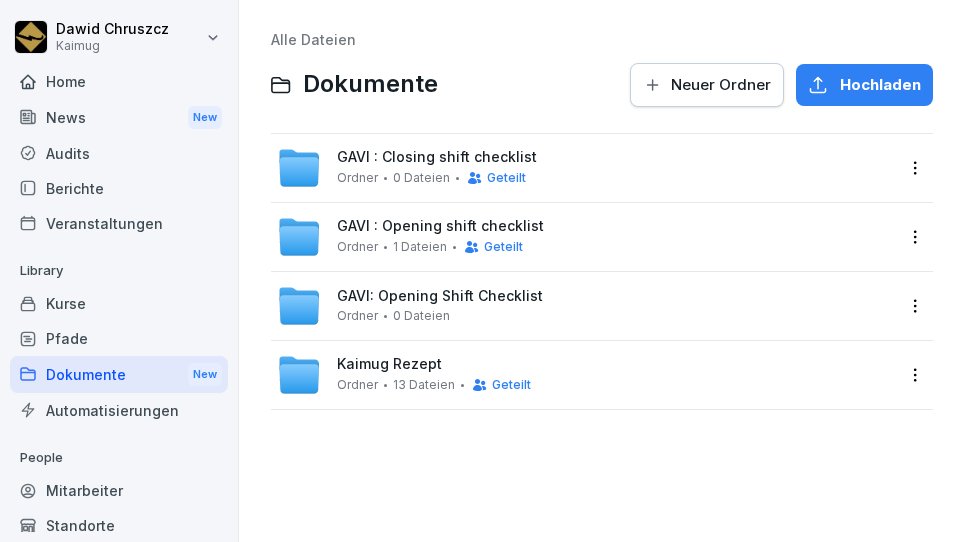 click on "Kaimug Rezept" at bounding box center [389, 364] 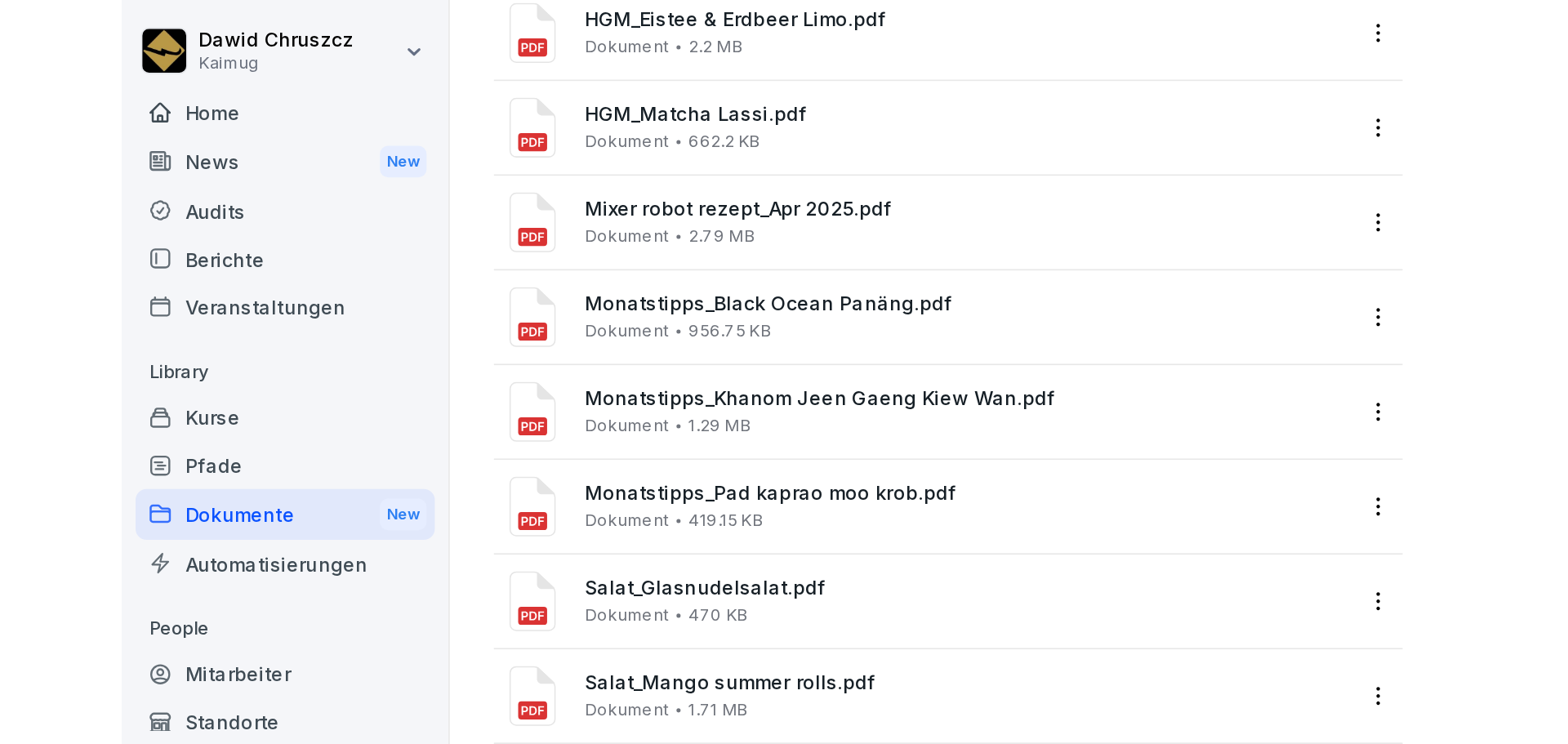 scroll, scrollTop: 0, scrollLeft: 0, axis: both 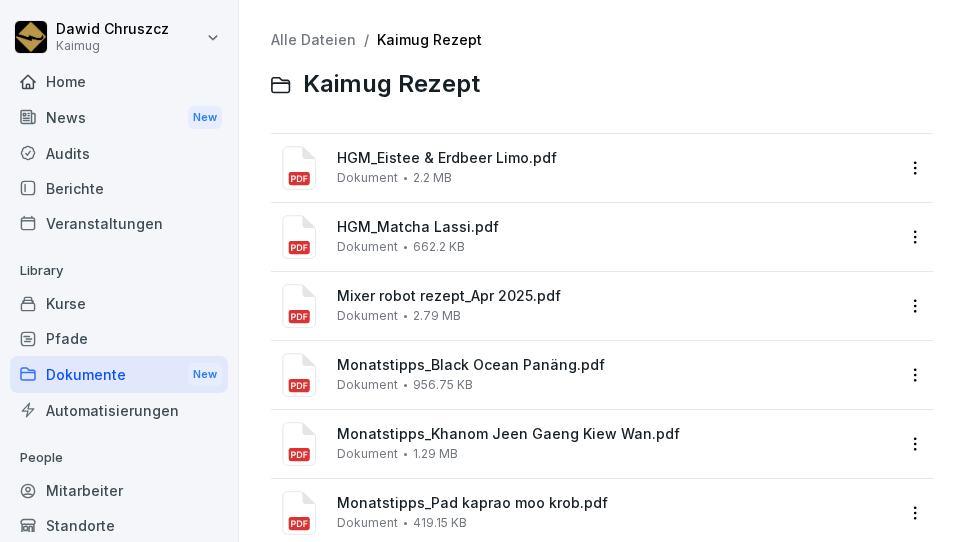 click on "Alle Dateien" at bounding box center [313, 39] 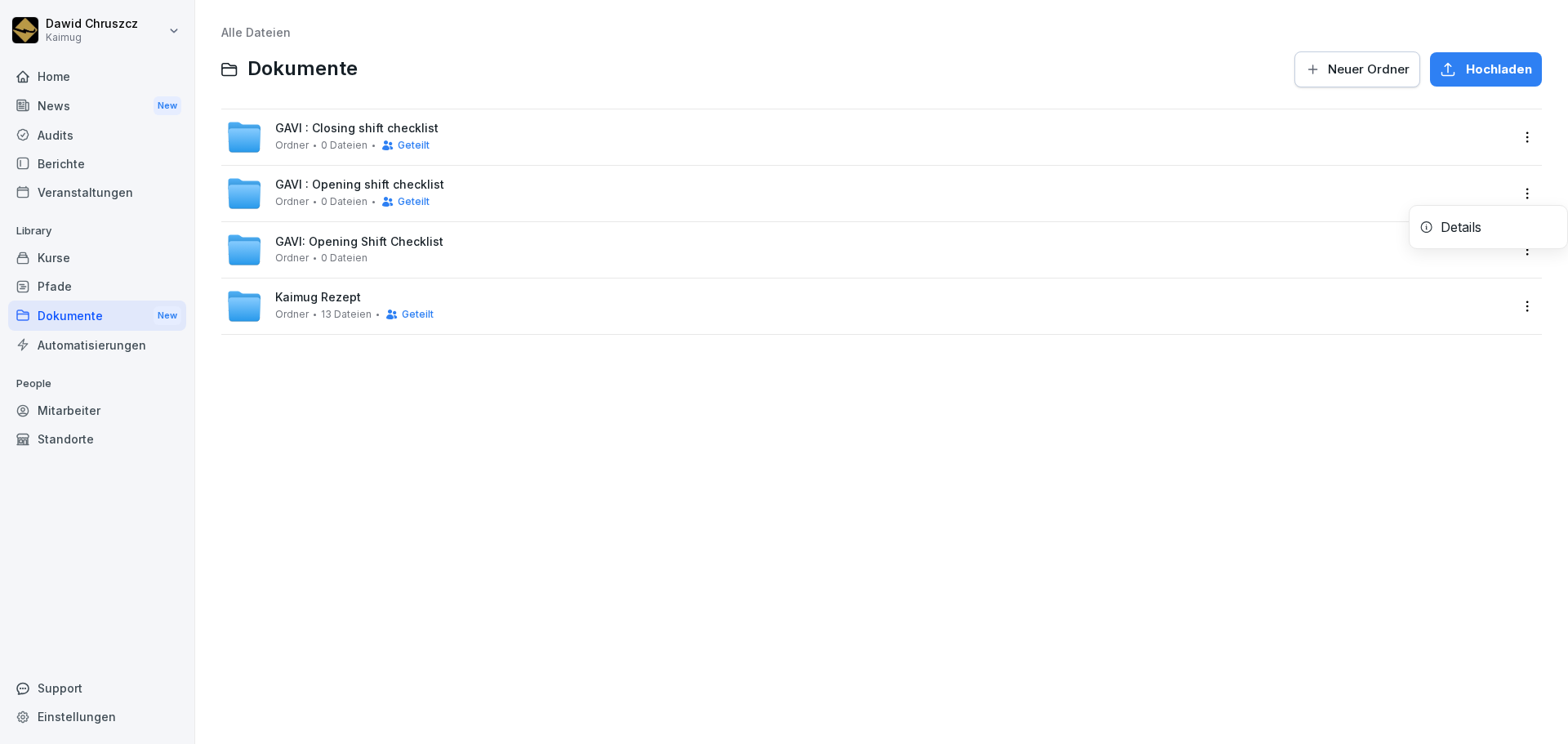 click on "[PERSON] Kaimug Home News New Audits Berichte Veranstaltungen Library Kurse Pfade Dokumente New Automatisierungen People Mitarbeiter Standorte Support Einstellungen Alle Dateien Dokumente Neuer Ordner Hochladen GAVI : Closing shift checklist Ordner 0 Dateien Geteilt GAVI : Opening shift checklist Ordner 0 Dateien Geteilt Details GAVI: Opening Shift Checklist Ordner 0 Dateien Kaimug Rezept Ordner 13 Dateien Geteilt" at bounding box center (784, 372) 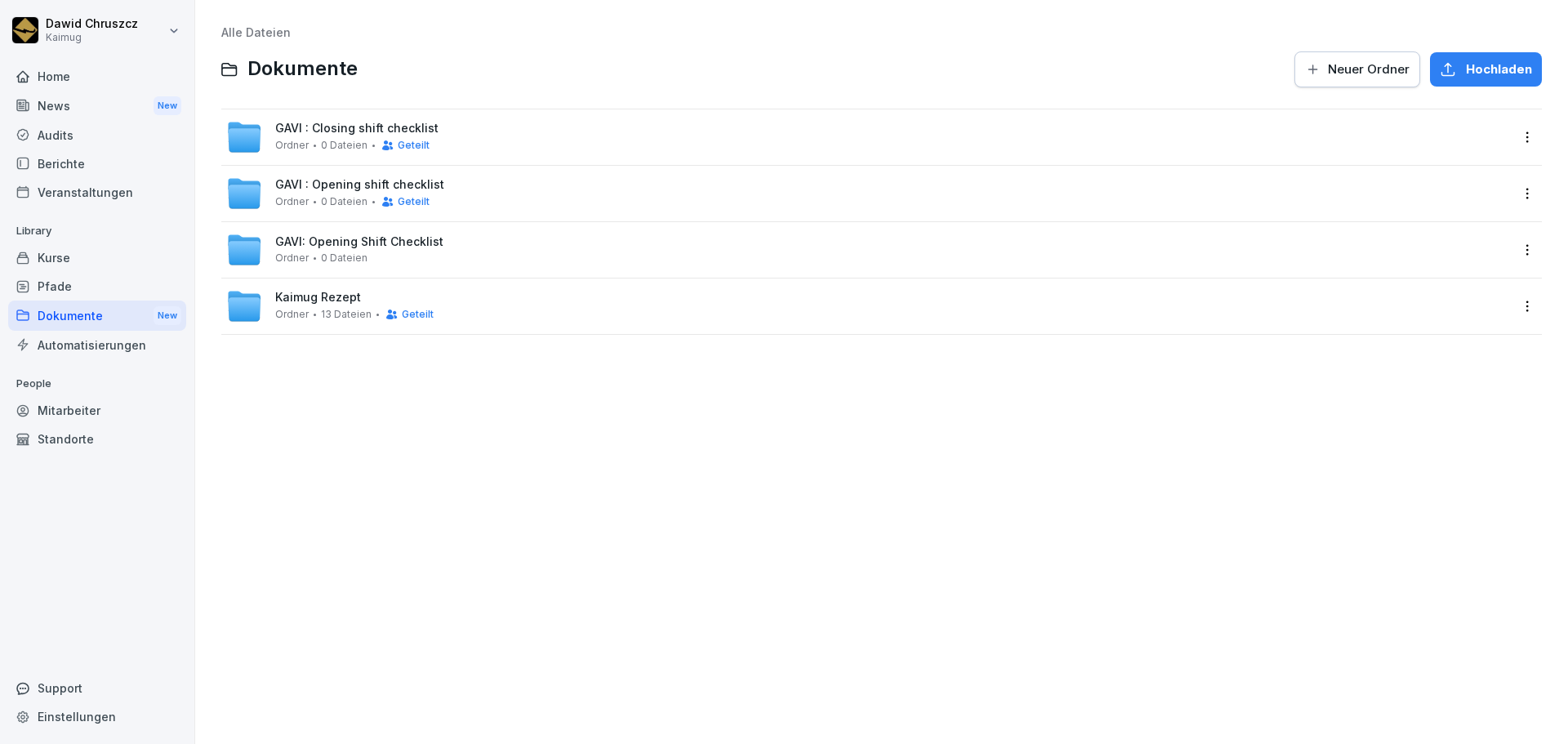 click on "GAVI : Opening shift checklist Ordner 0 Dateien Geteilt" at bounding box center (868, 194) 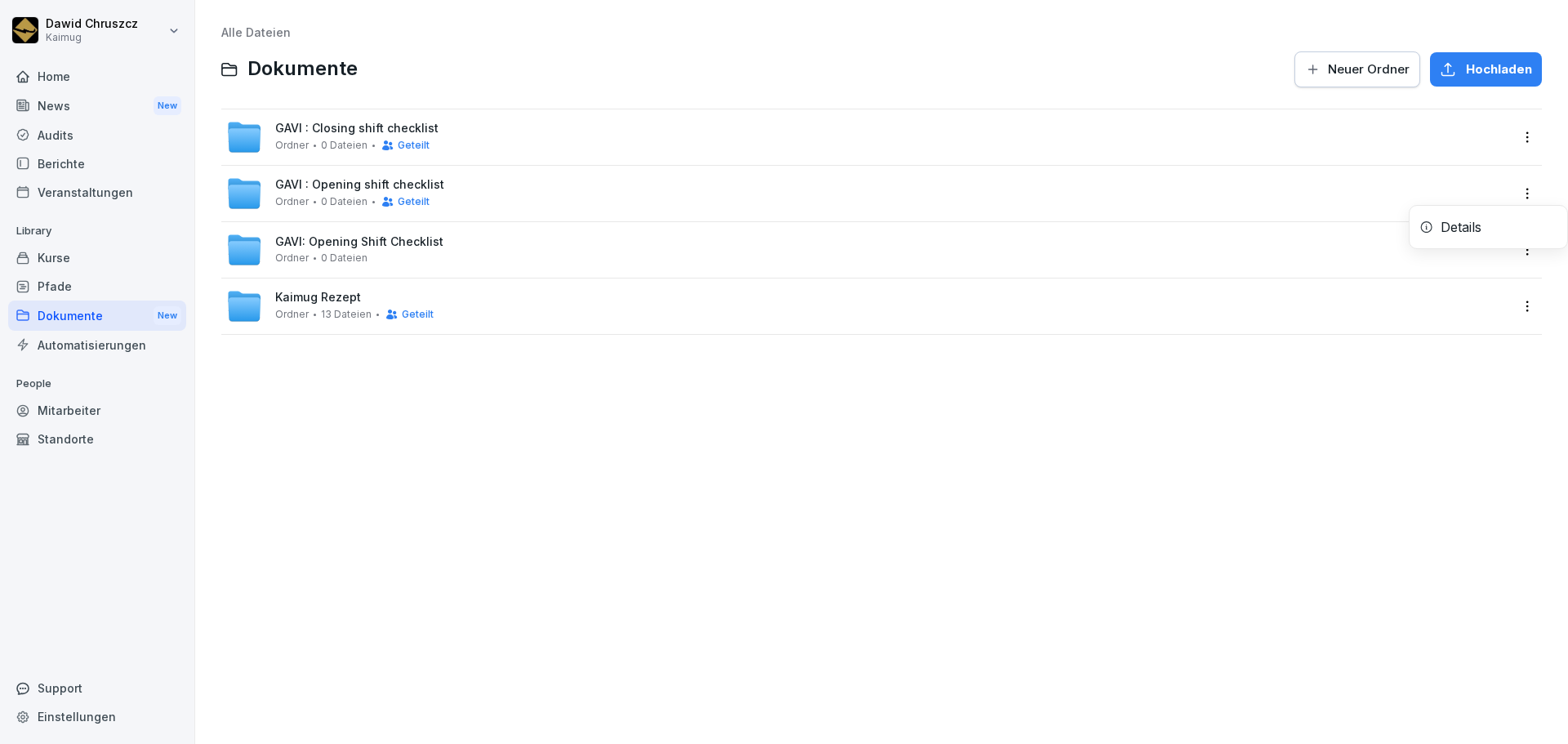 click on "[PERSON] Kaimug Home News New Audits Berichte Veranstaltungen Library Kurse Pfade Dokumente New Automatisierungen People Mitarbeiter Standorte Support Einstellungen Alle Dateien Dokumente Neuer Ordner Hochladen GAVI : Closing shift checklist Ordner 0 Dateien Geteilt GAVI : Opening shift checklist Ordner 0 Dateien Geteilt Details GAVI: Opening Shift Checklist Ordner 0 Dateien Kaimug Rezept Ordner 13 Dateien Geteilt" at bounding box center (784, 372) 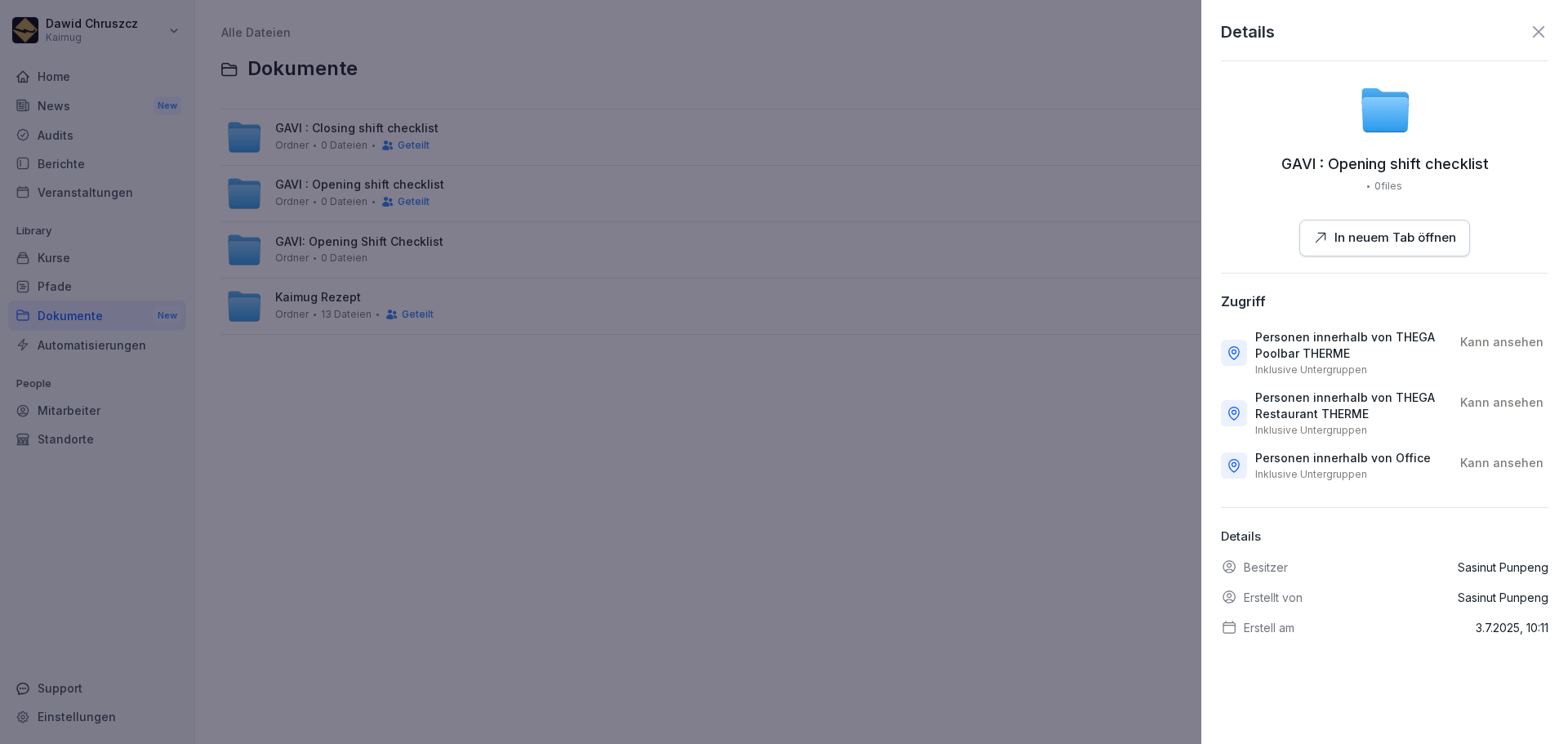 click 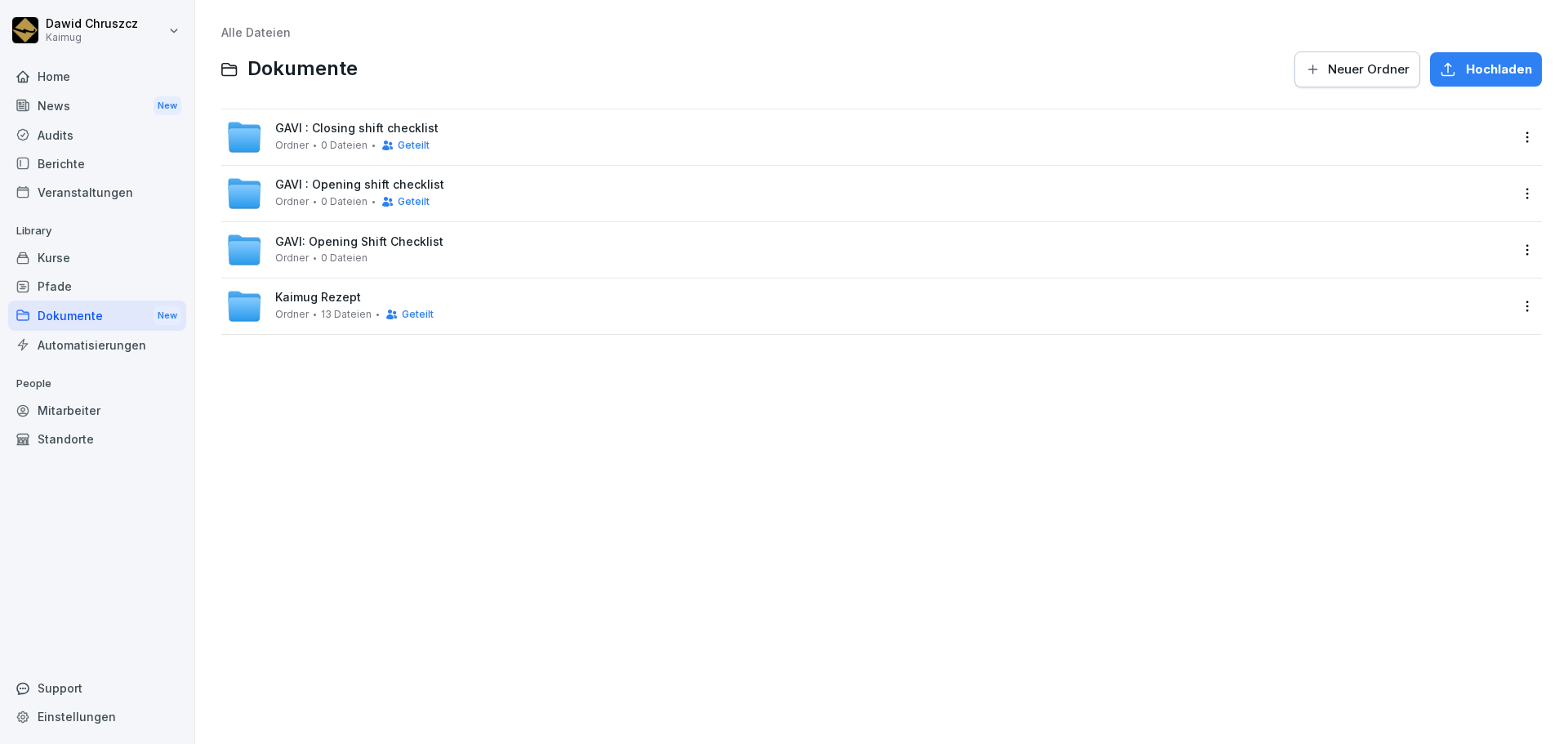 click on "GAVI: Opening Shift Checklist Ordner 0 Dateien" at bounding box center (868, 250) 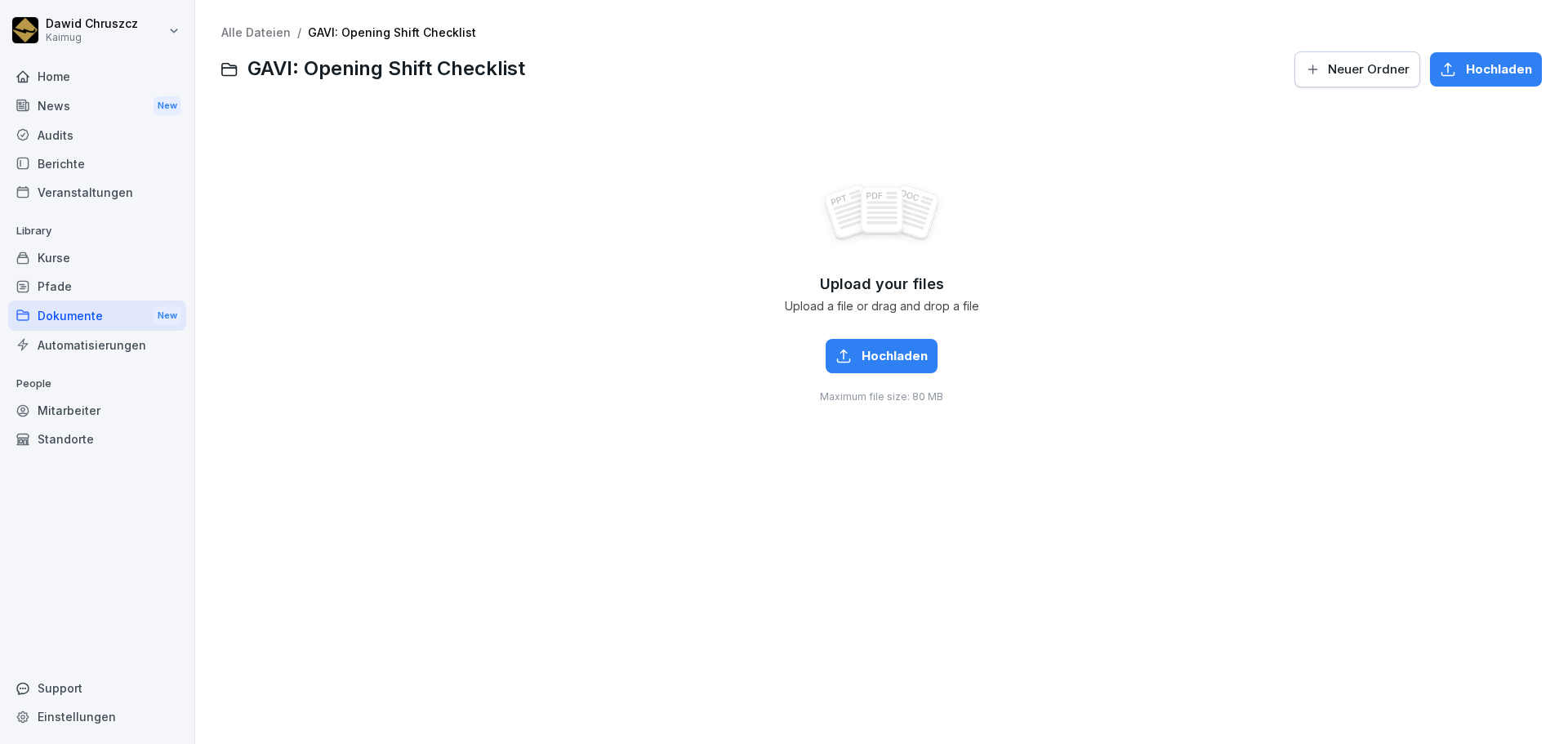 click on "Alle Dateien" at bounding box center (256, 32) 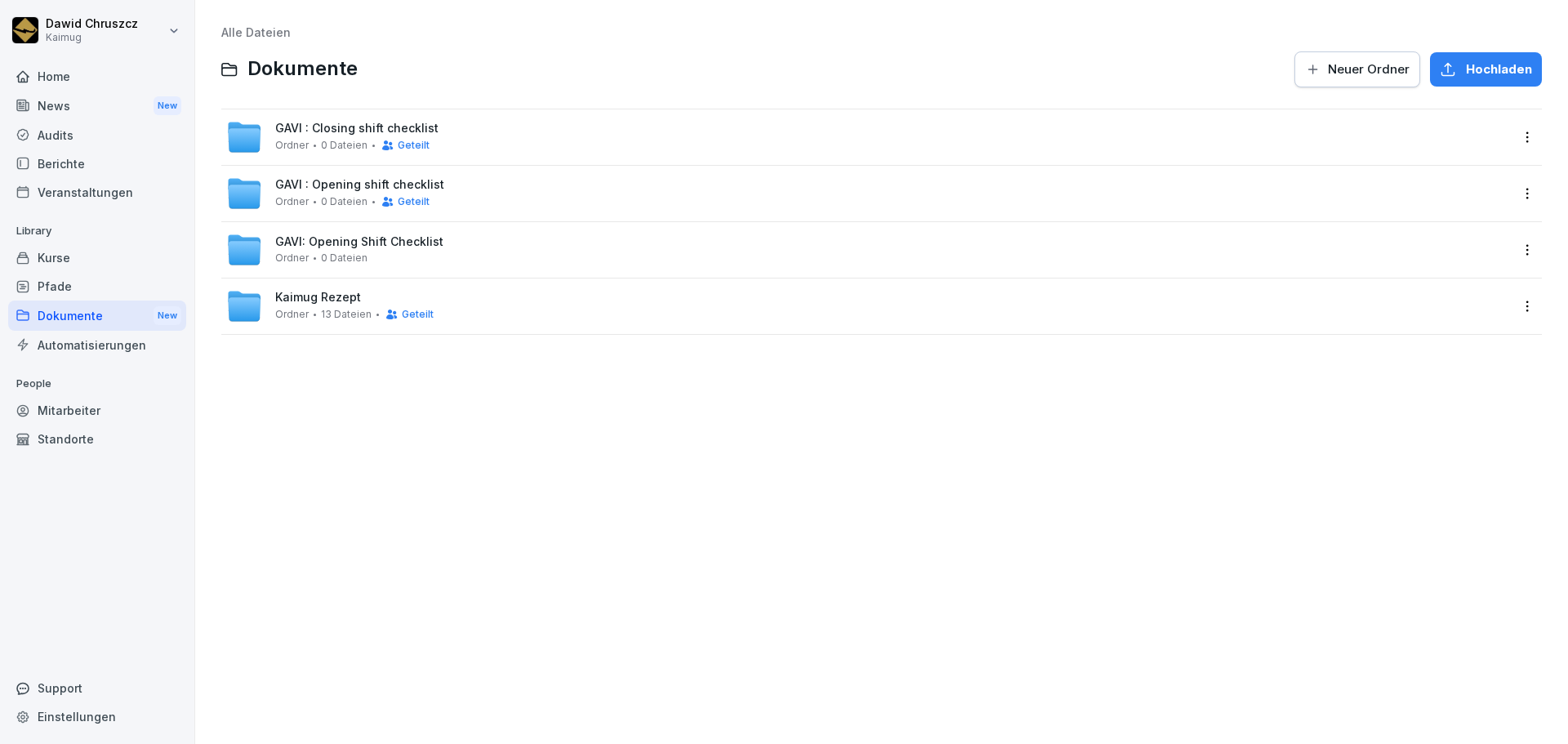 click on "GAVI : Closing shift checklist" at bounding box center (357, 128) 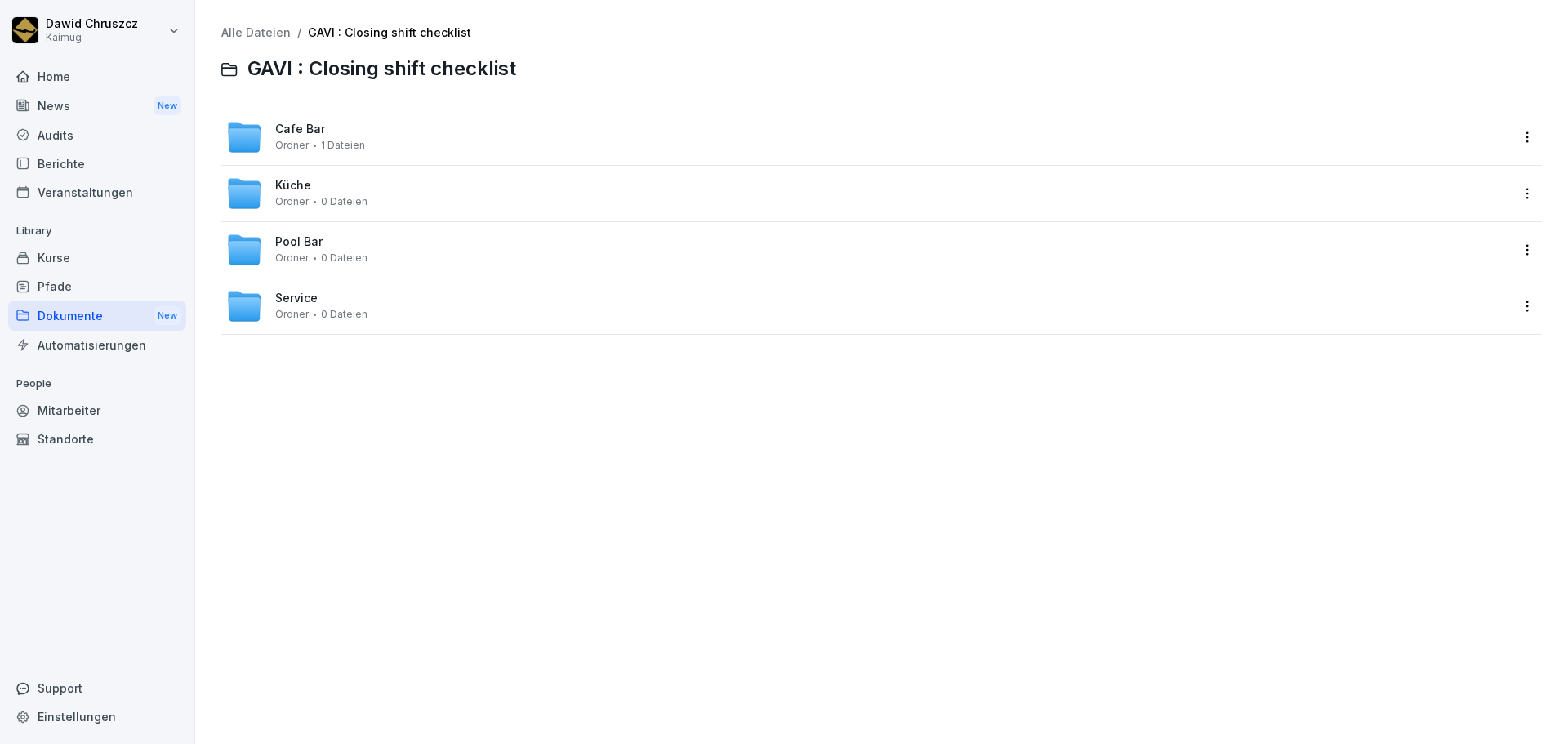 click on "[PERSON] Kaimug Home News New Audits Berichte Veranstaltungen Library Kurse Pfade Dokumente New Automatisierungen People Mitarbeiter Standorte Support Einstellungen Alle Dateien / GAVI : Closing shift checklist GAVI : Closing shift checklist Cafe Bar Ordner 1 Dateien Küche Ordner 0 Dateien Pool Bar Ordner 0 Dateien Service Ordner 0 Dateien" at bounding box center [784, 372] 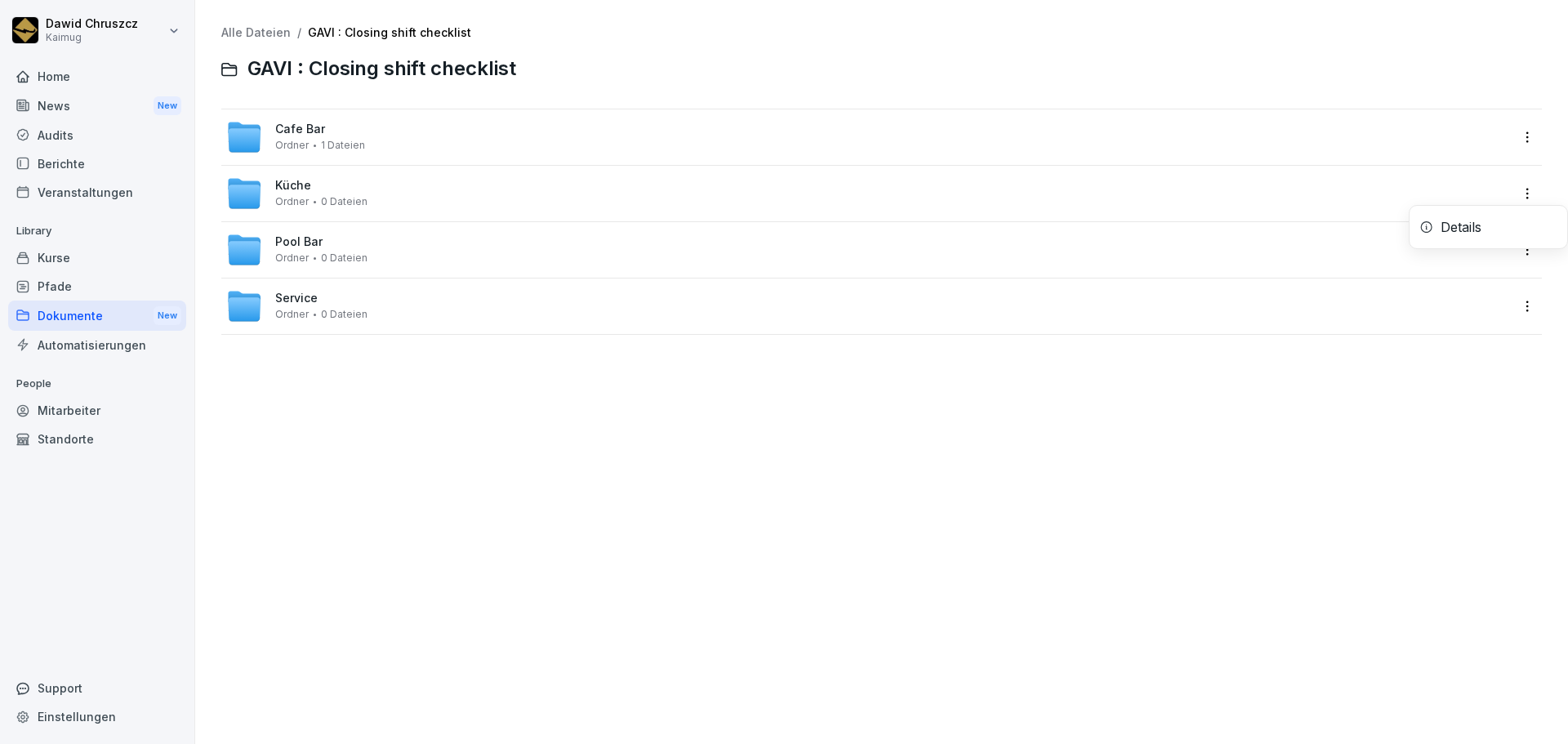 click on "Details" at bounding box center (1461, 227) 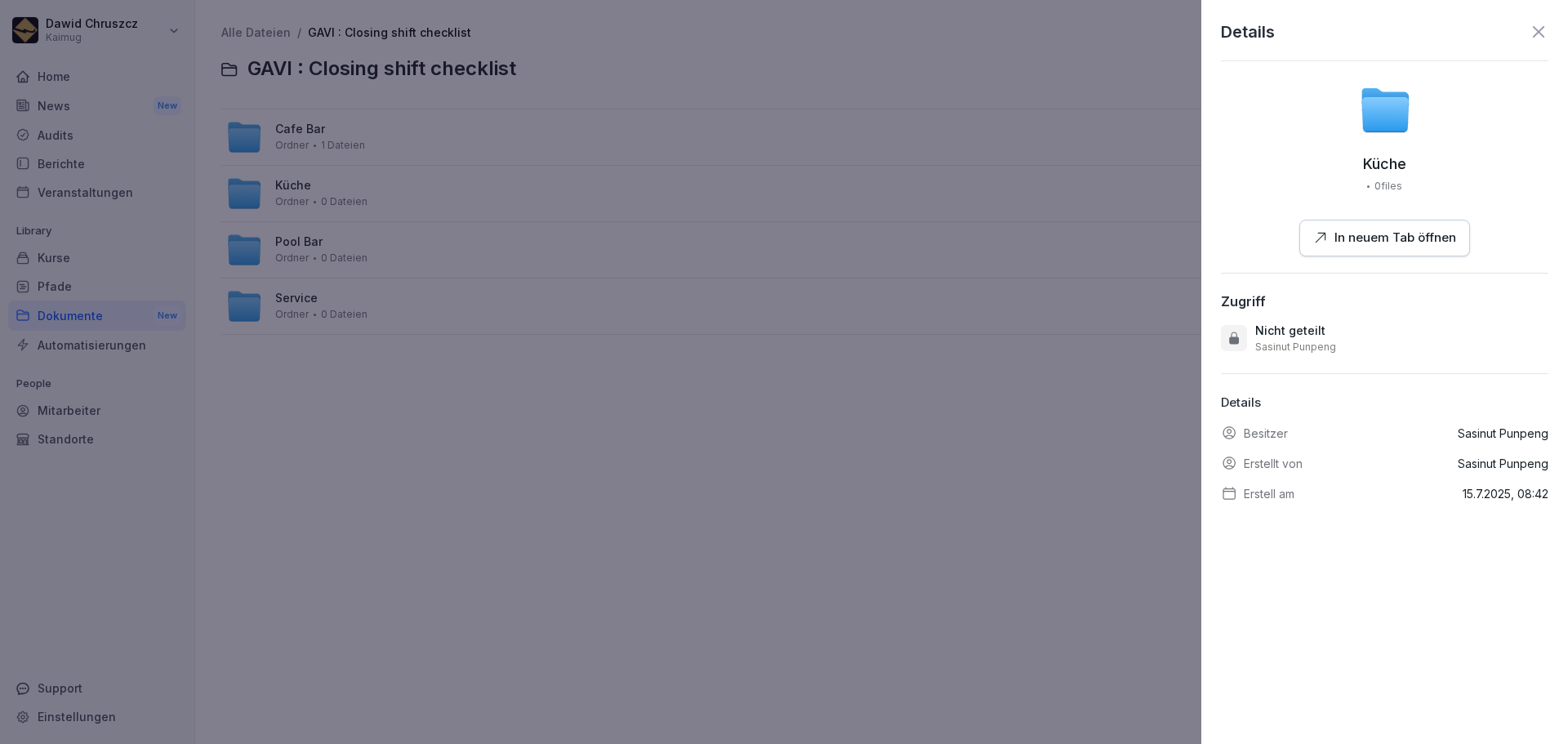 click 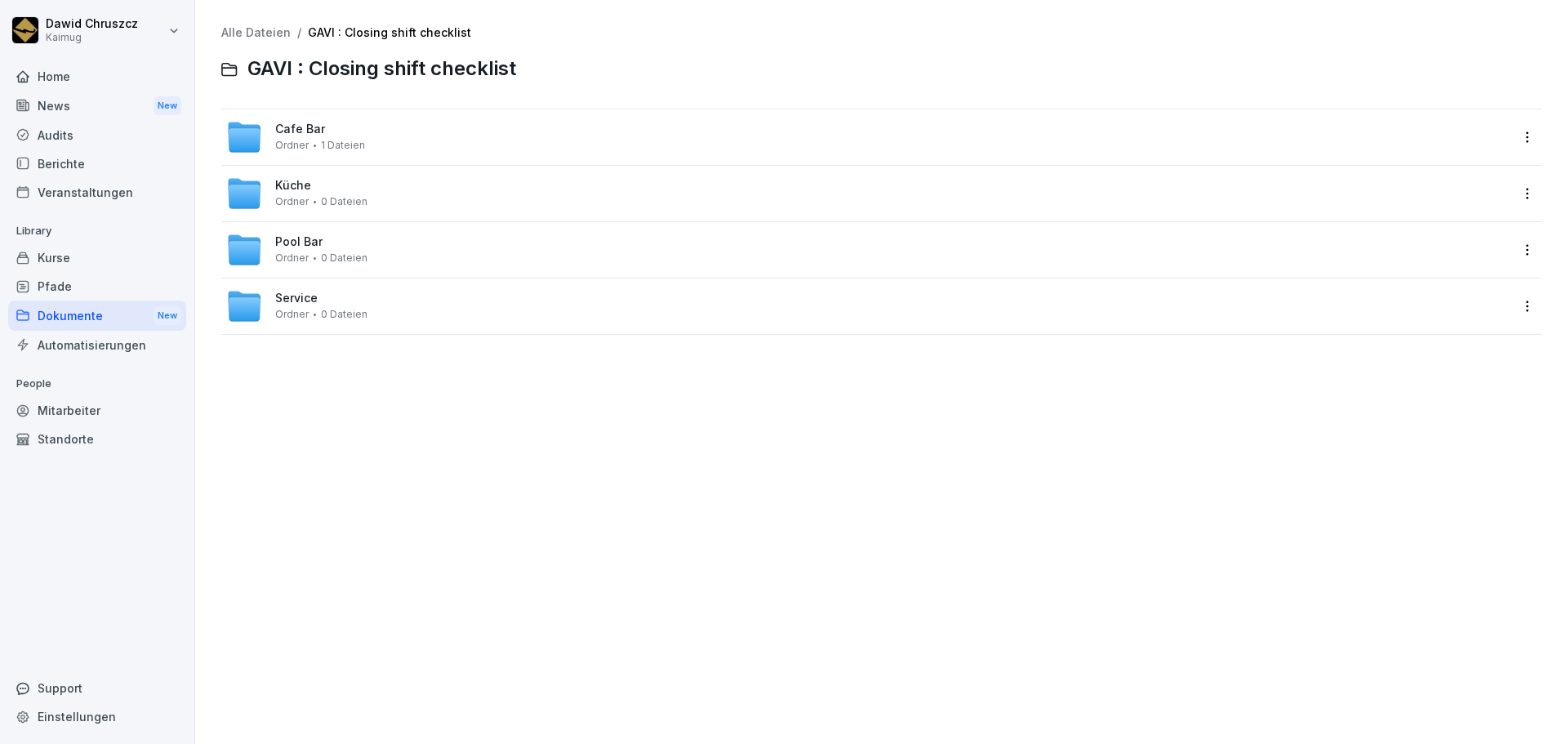 click on "Pool Bar Ordner 0 Dateien" at bounding box center [868, 250] 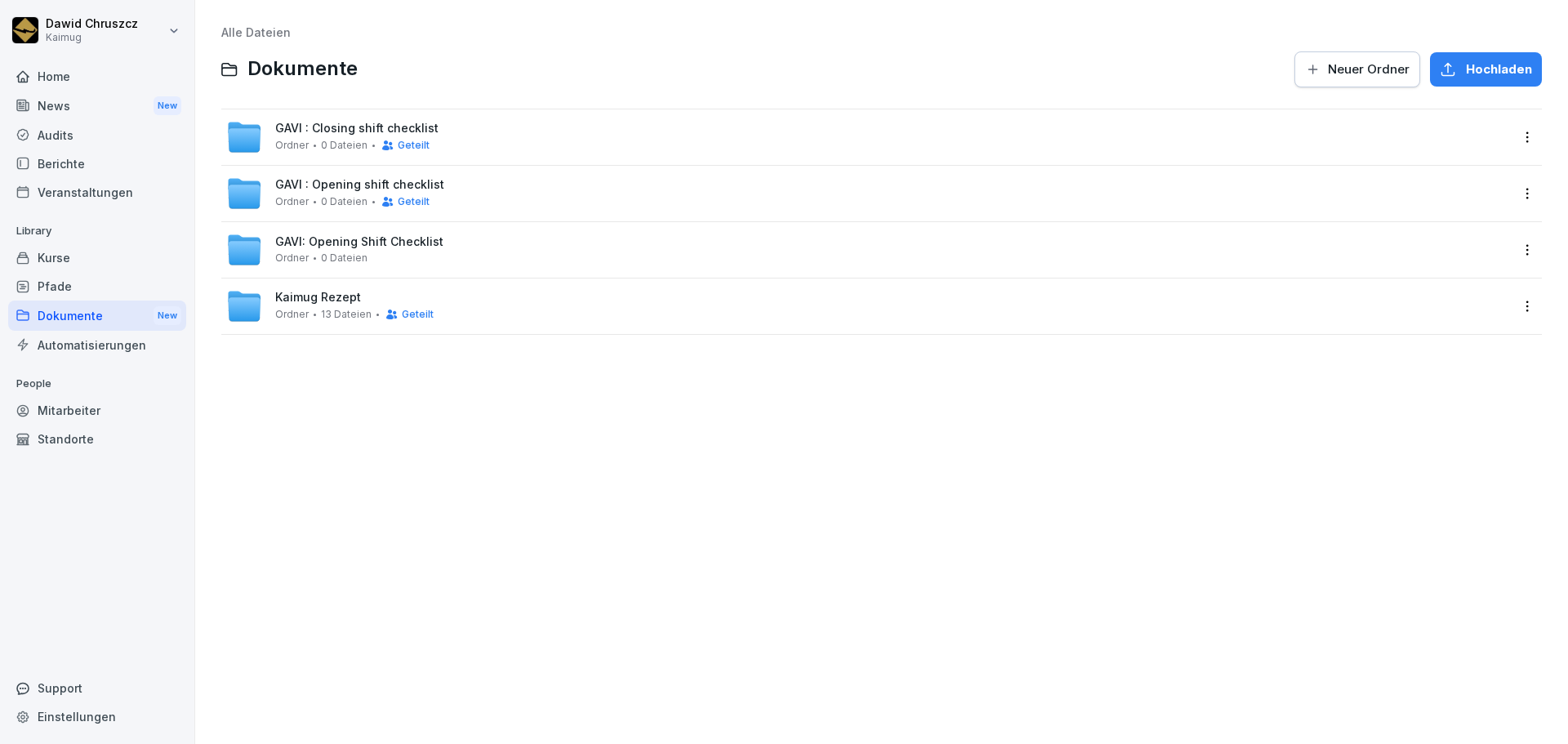 click on "Kaimug Rezept" at bounding box center [318, 297] 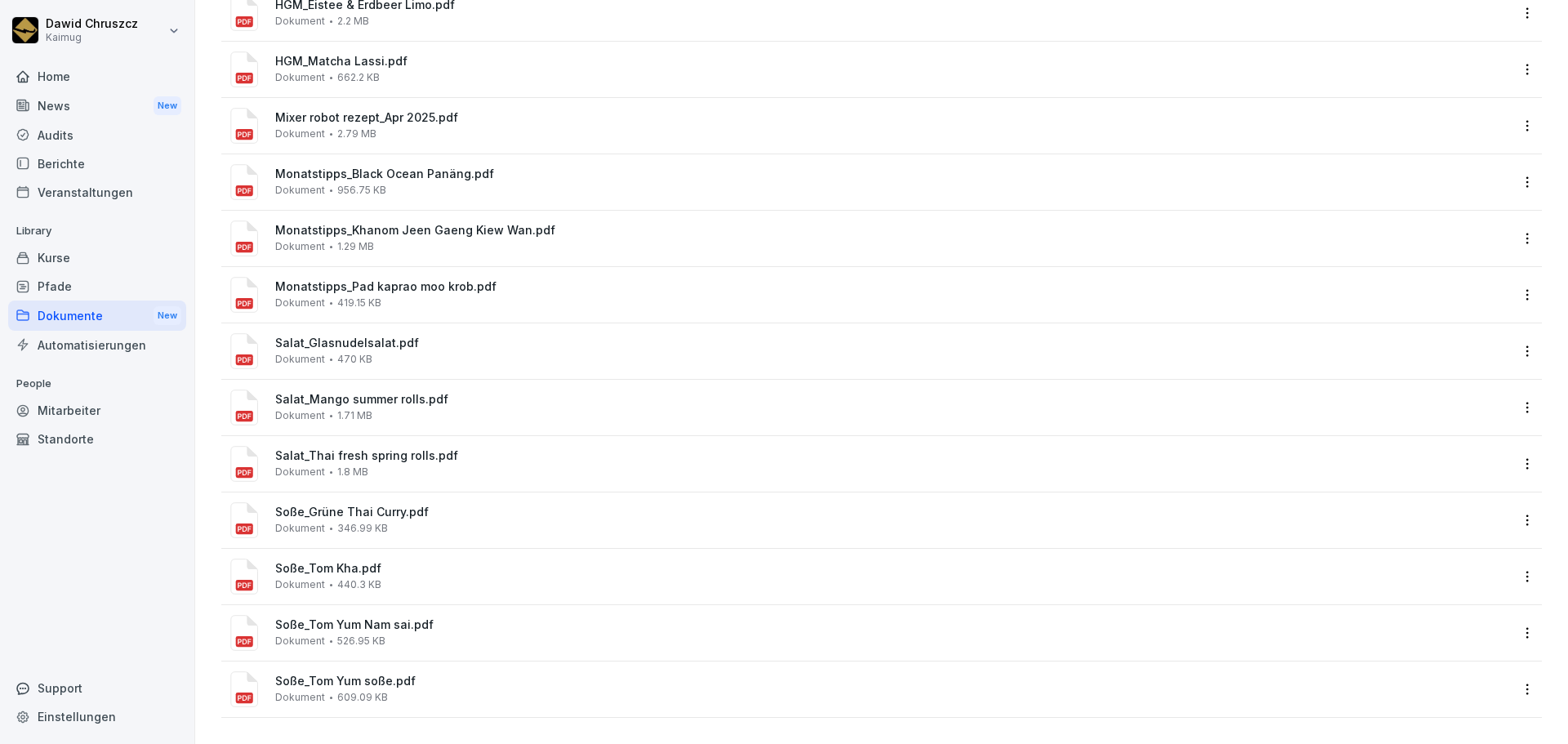 scroll, scrollTop: 0, scrollLeft: 0, axis: both 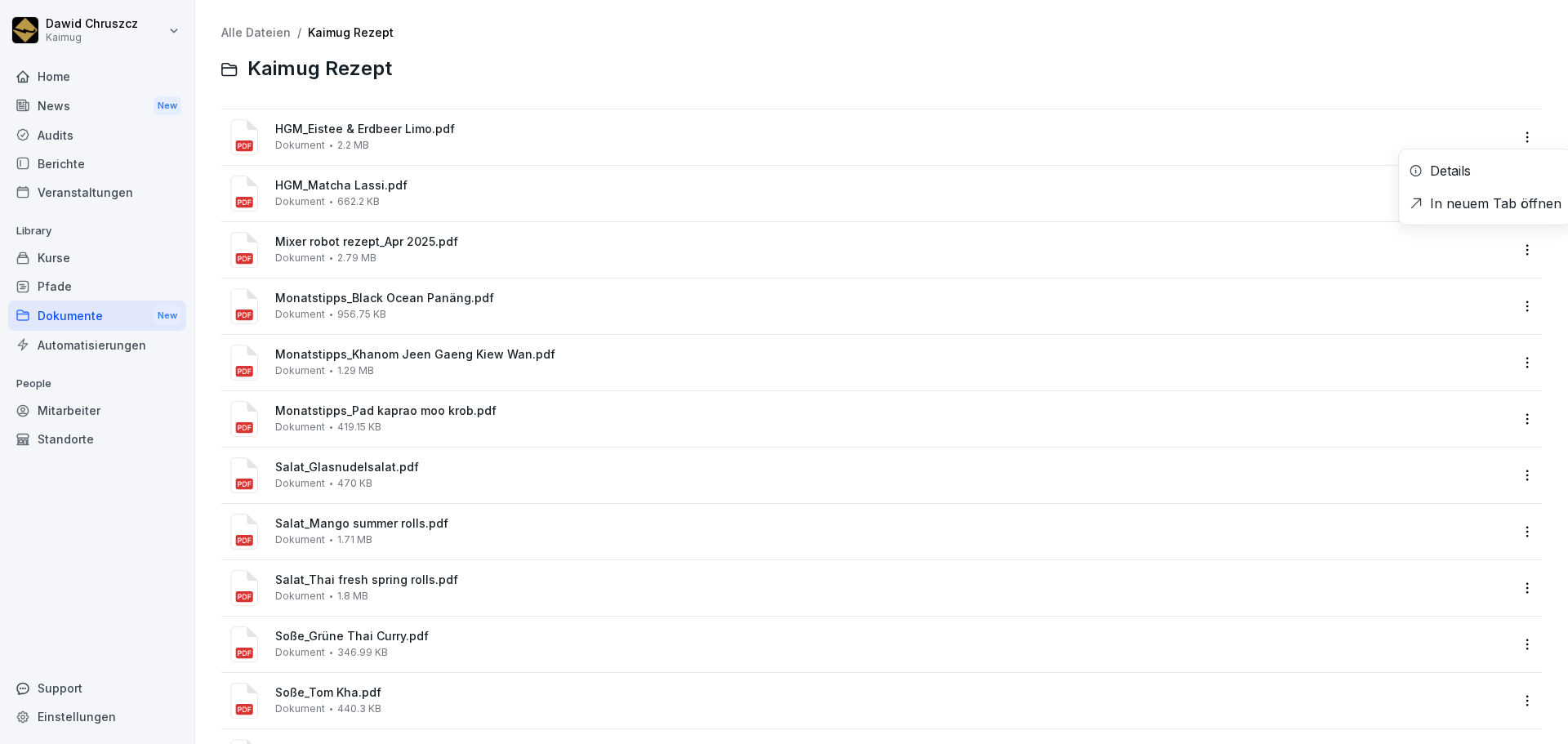 click on "[PERSON] Kaimug Home News New Audits Berichte Veranstaltungen Library Kurse Pfade Dokumente New Automatisierungen People Mitarbeiter Standorte Support Einstellungen Alle Dateien / Kaimug Rezept Kaimug Rezept HGM_Eistee & Erdbeer Limo.pdf Dokument 2.2 MB Details In neuem Tab öffnen HGM_Matcha Lassi.pdf Dokument 662.2 KB Mixer robot rezept_Apr 2025.pdf Dokument 2.79 MB Monatstipps_Black Ocean Panäng.pdf Dokument 956.75 KB Monatstipps_Khanom Jeen Gaeng Kiew Wan.pdf Dokument 1.29 MB Monatstipps_Pad kaprao moo krob.pdf Dokument 419.15 KB Salat_Glasnudelsalat.pdf Dokument 470 KB Salat_Mango summer rolls.pdf Dokument 1.71 MB Salat_Thai fresh spring rolls.pdf Dokument 1.8 MB Soße_Grüne Thai Curry.pdf Dokument 346.99 KB Soße_Tom Kha.pdf Dokument 440.3 KB Soße_Tom Yum Nam sai.pdf Dokument 526.95 KB Soße_Tom Yum soße.pdf Dokument 609.09 KB" at bounding box center (784, 372) 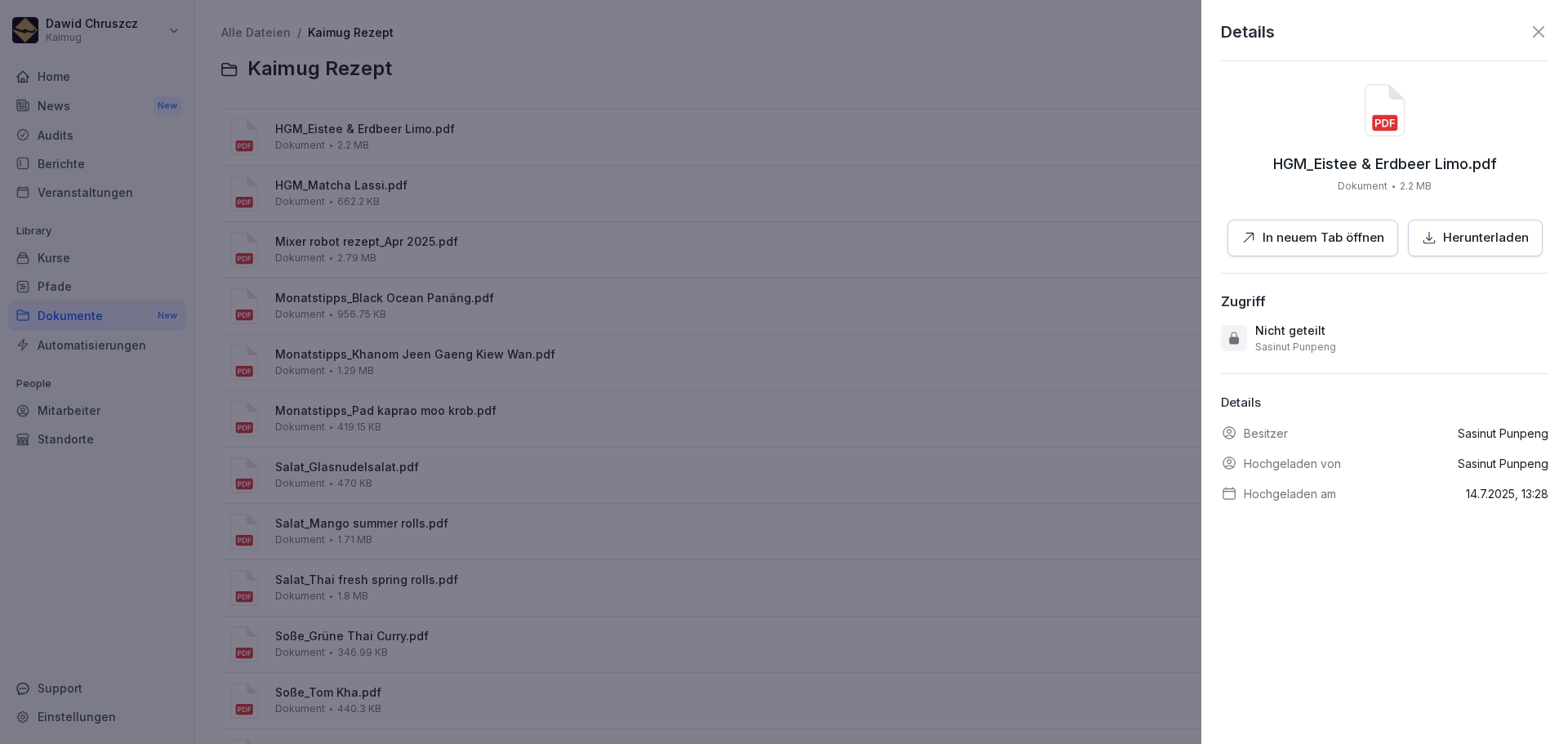 click 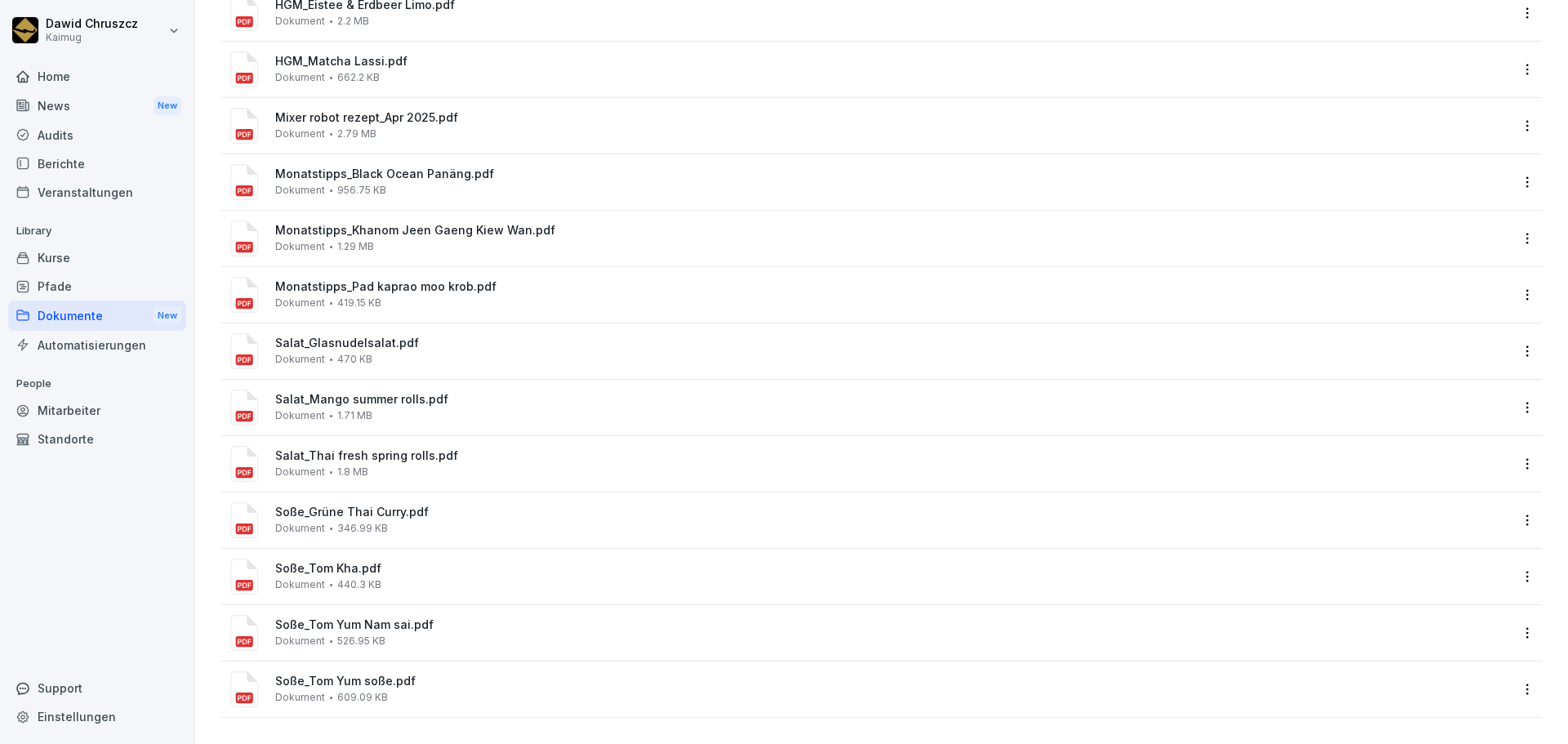 scroll, scrollTop: 0, scrollLeft: 0, axis: both 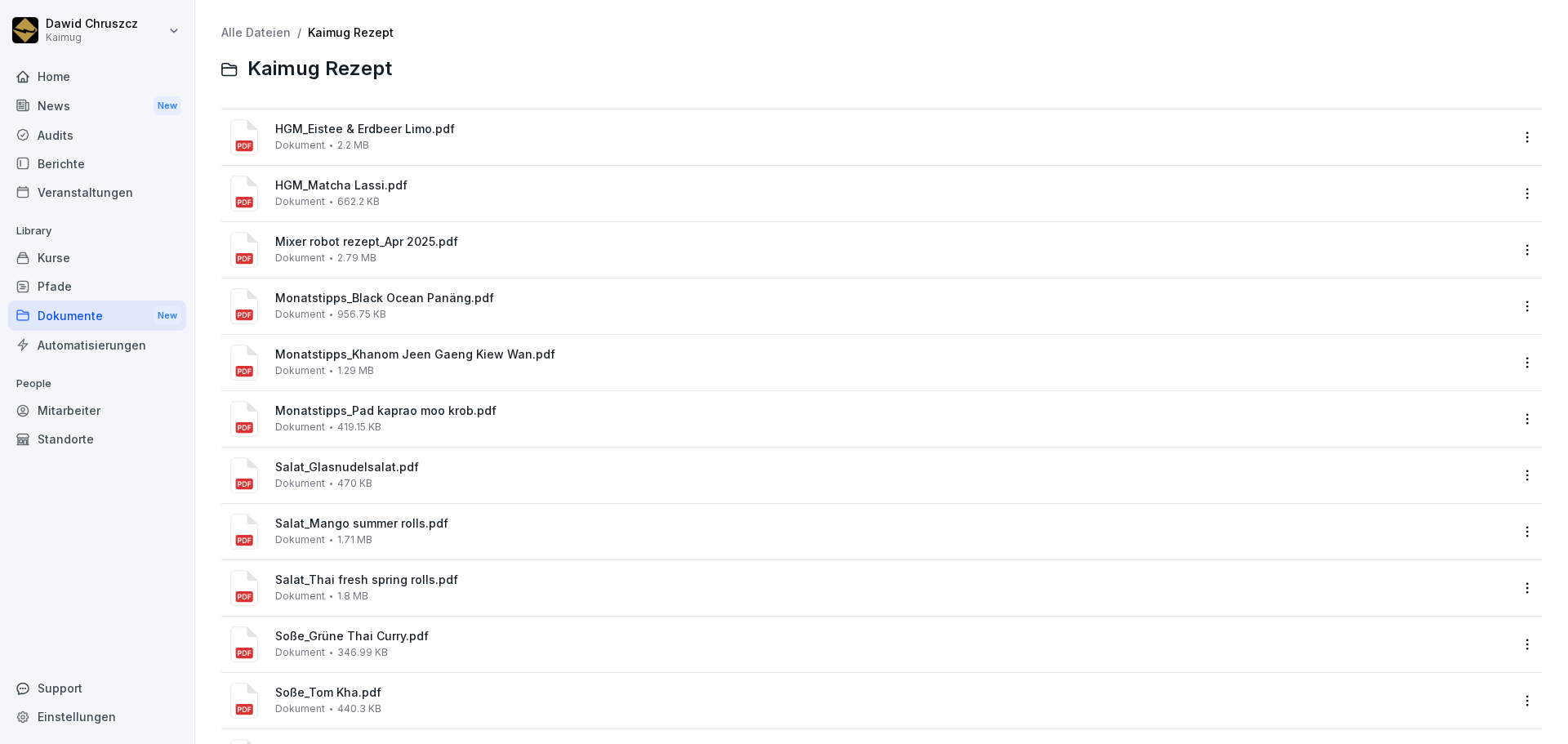 click on "Alle Dateien" at bounding box center [256, 32] 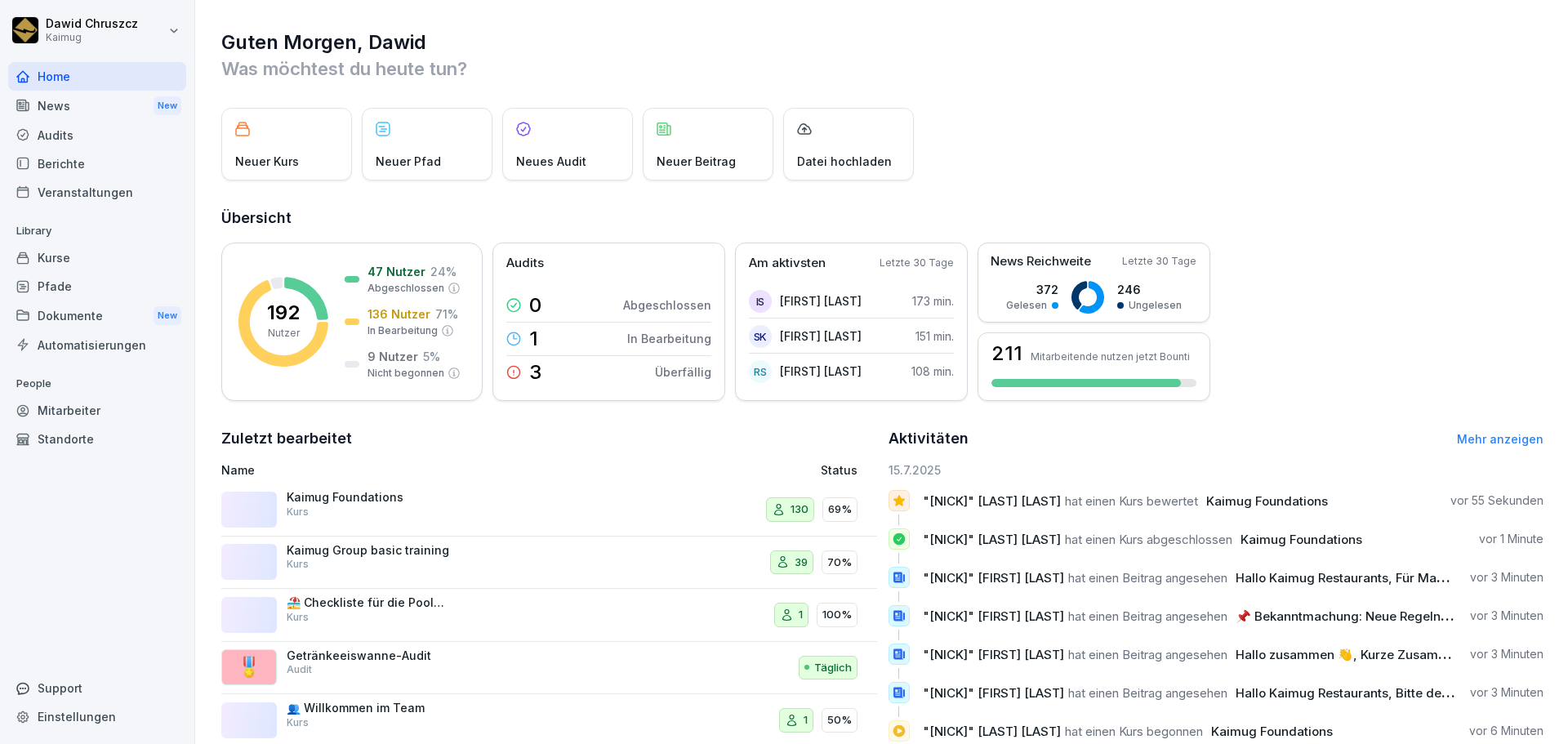 scroll, scrollTop: 0, scrollLeft: 0, axis: both 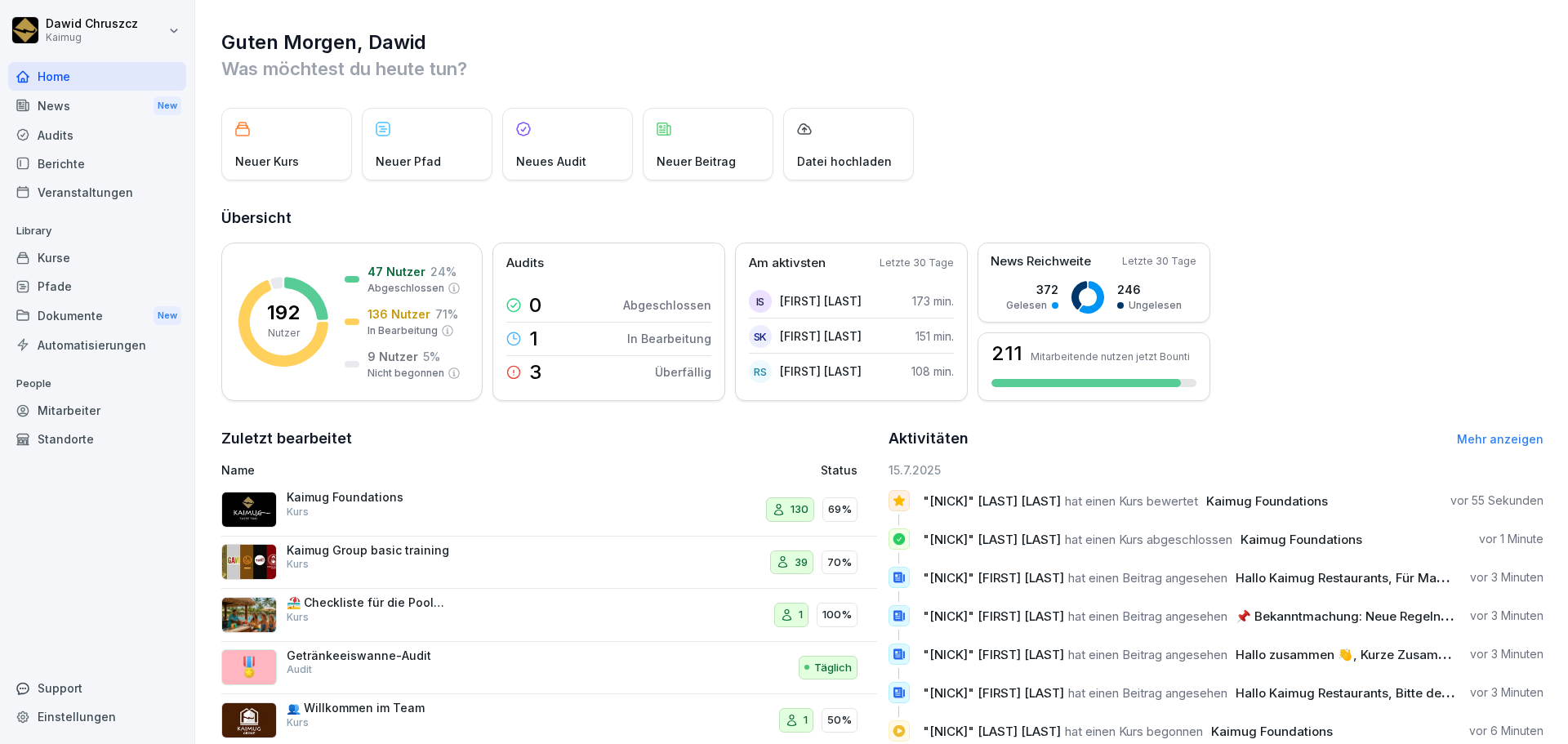 click on "Kurse" at bounding box center [97, 257] 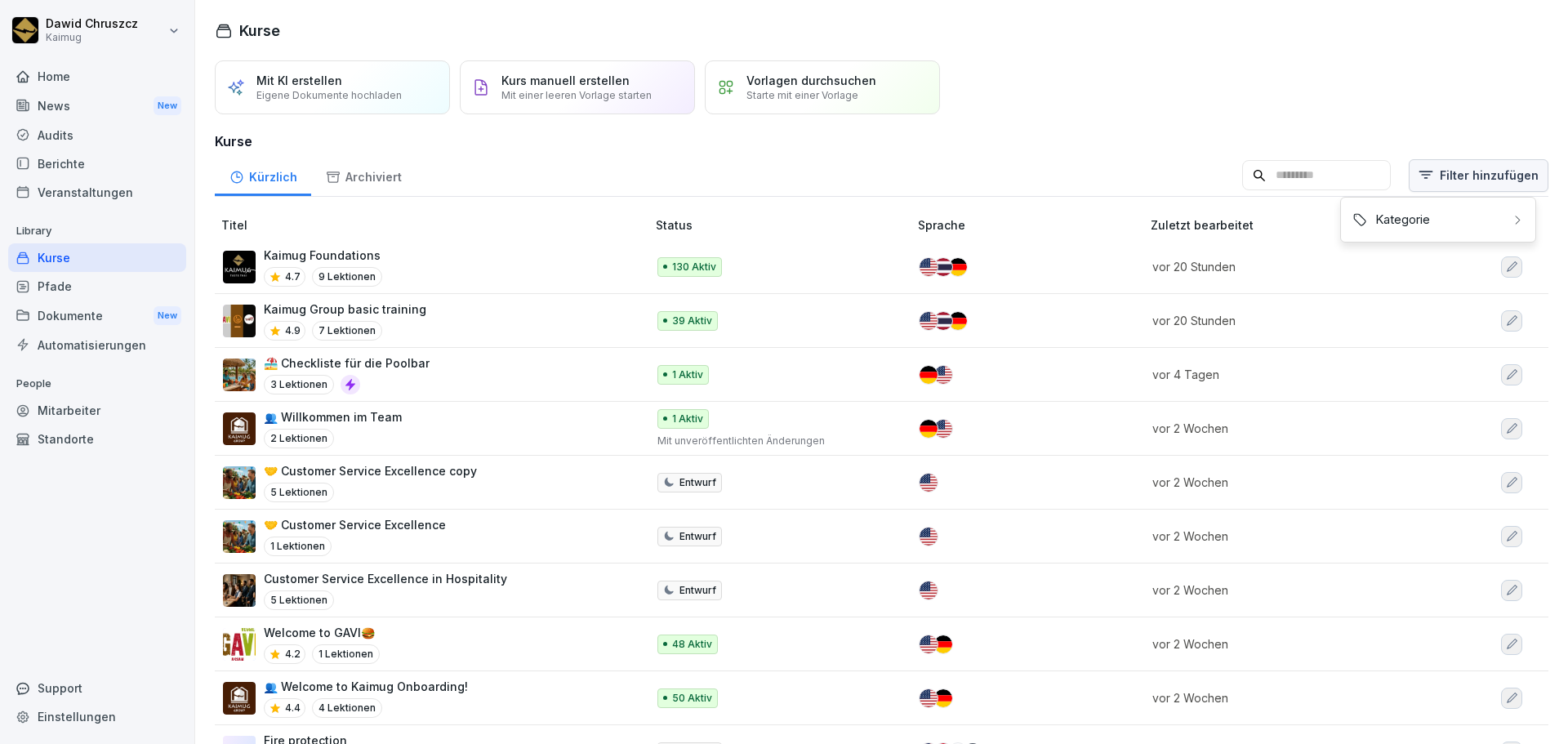 click on "[FIRST] [LAST] Kaimug Home News New Audits Berichte Veranstaltungen Library Kurse Pfade Dokumente New Automatisierungen People Mitarbeiter Standorte Support Einstellungen Kurse Mit KI erstellen Eigene Dokumente hochladen Kurs manuell erstellen Mit einer leeren Vorlage starten Vorlagen durchsuchen Starte mit einer Vorlage Kurse Kürzlich Archiviert Filter hinzufügen Titel Status Sprache Zuletzt bearbeitet Kaimug Foundations 4.7 9 Lektionen 130 Aktiv vor 20 Stunden Kaimug Group basic training 4.9 7 Lektionen 39 Aktiv vor 20 Stunden 🏖️ Checkliste für die Poolbar 3 Lektionen 1 Aktiv vor 4 Tagen 👥 Willkommen im Team 2 Lektionen 1 Aktiv Mit unveröffentlichten Änderungen vor 2 Wochen 🤝 Customer Service Excellence copy 5 Lektionen Entwurf vor 2 Wochen 🤝 Customer Service Excellence 1 Lektionen Entwurf vor 2 Wochen Customer Service Excellence in Hospitality 5 Lektionen Entwurf vor 2 Wochen Welcome to GAVI🍔​ 4.2 1 Lektionen 48 Aktiv vor 2 Wochen 👥 Welcome to Kaimug Onboarding! 4.4" at bounding box center (784, 372) 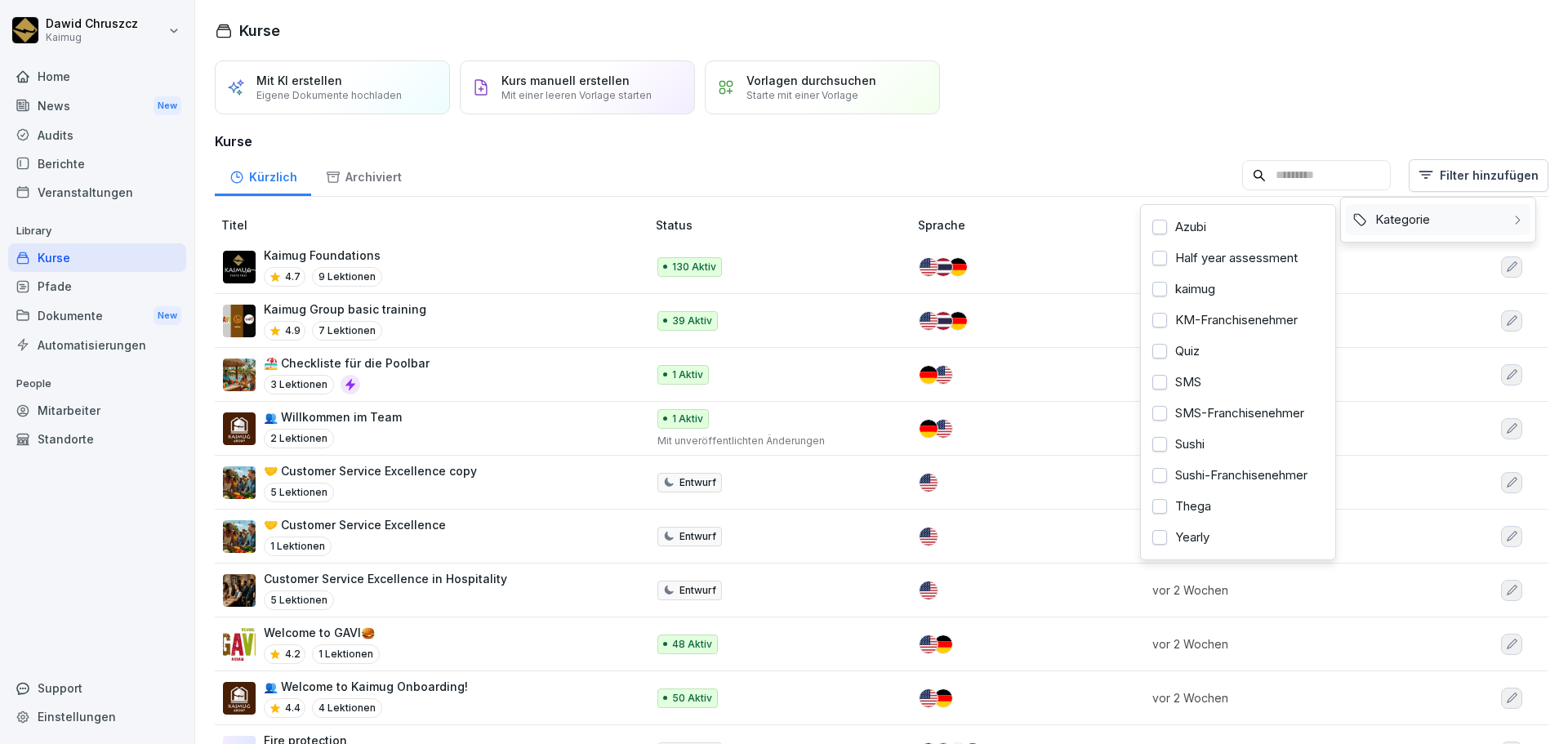 click on "Kategorie" at bounding box center (1438, 220) 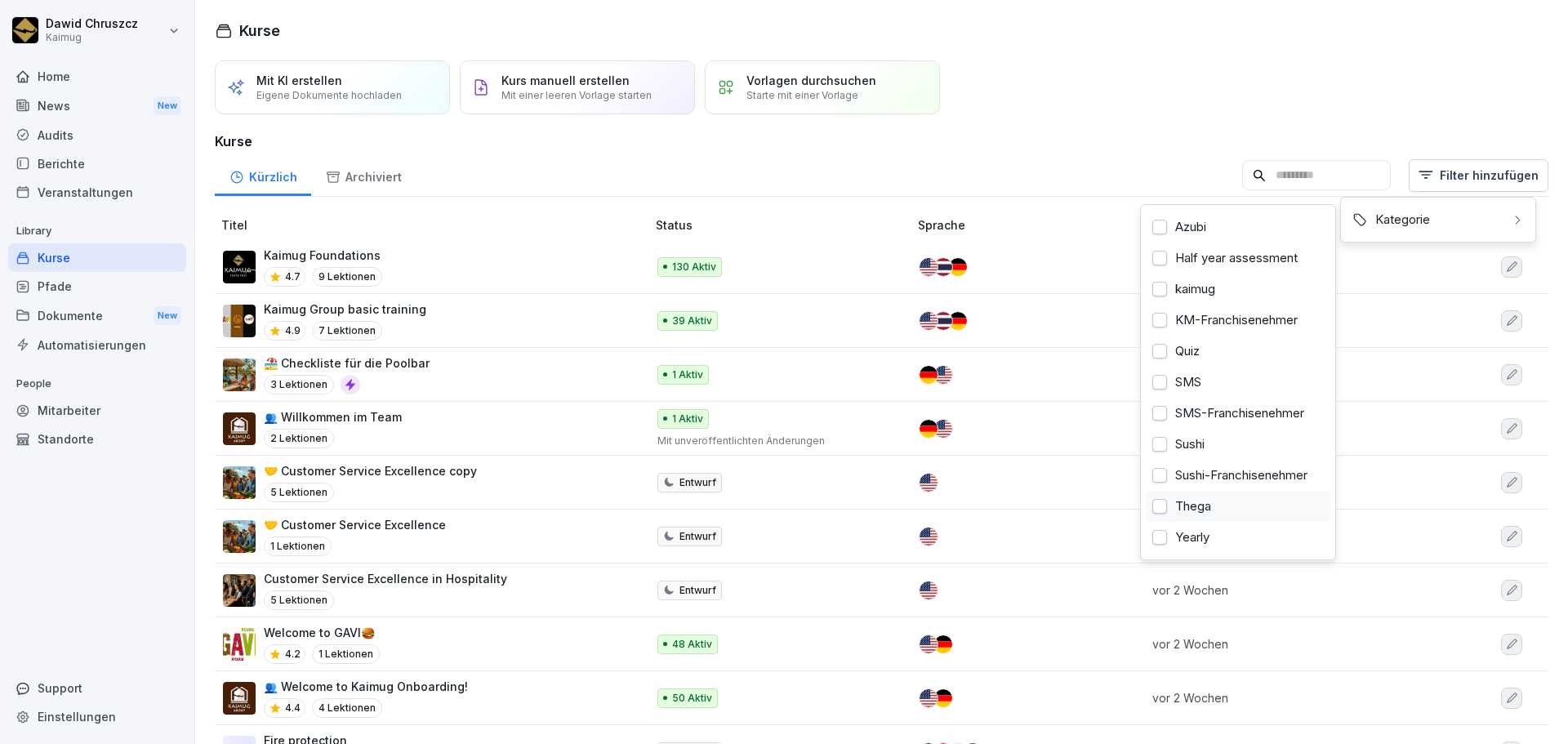 click on "Thega" at bounding box center [1238, 506] 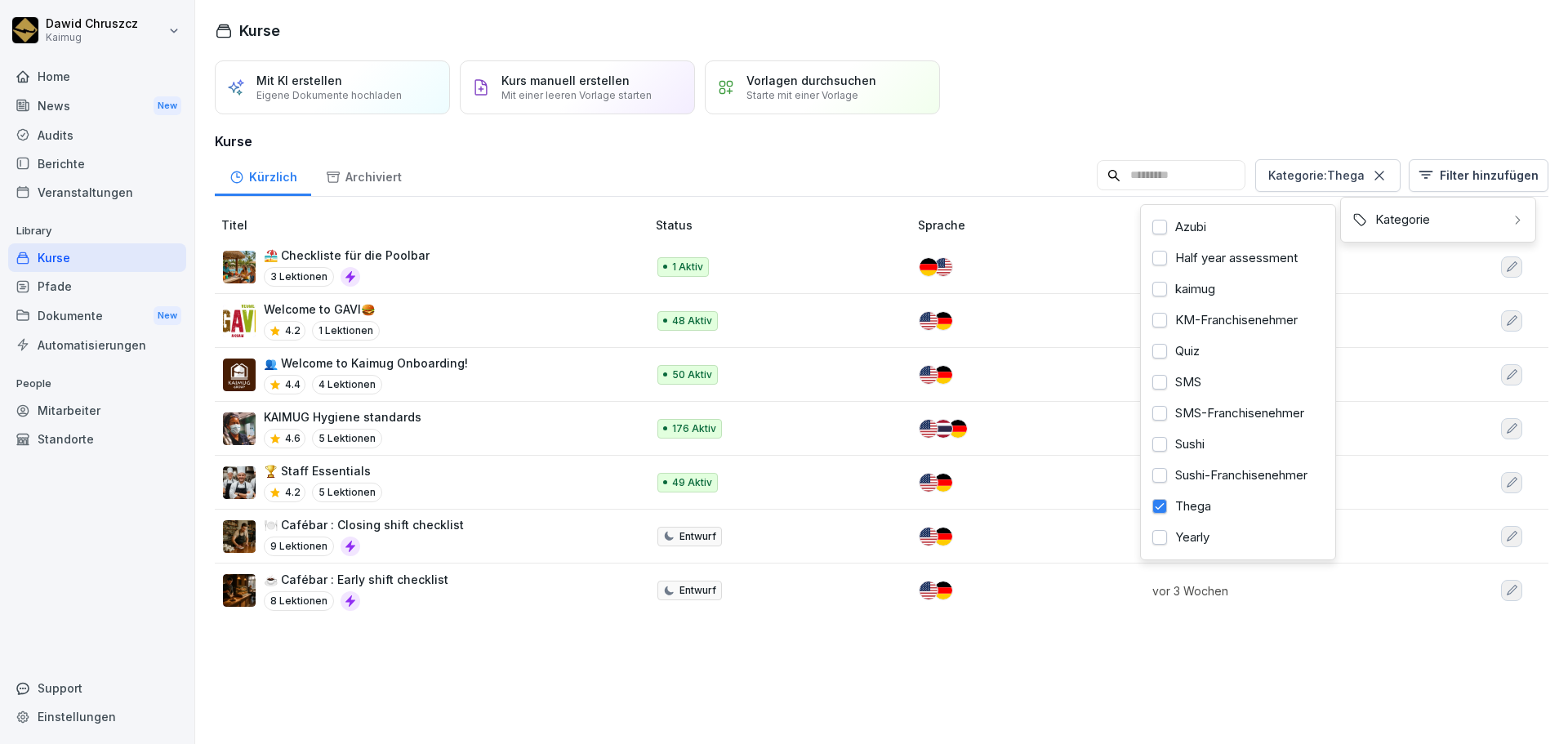 drag, startPoint x: 389, startPoint y: 647, endPoint x: 381, endPoint y: 335, distance: 312.10255 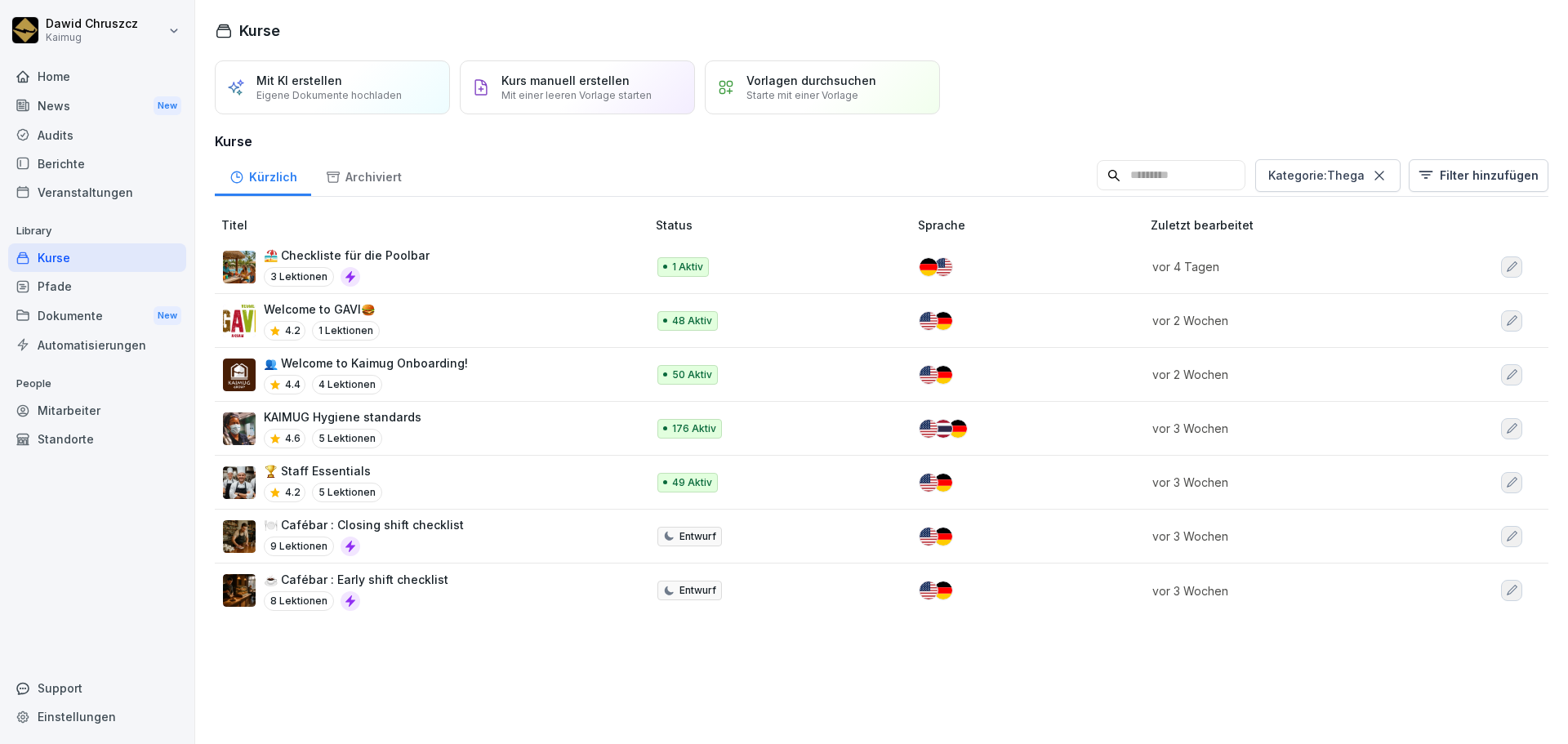 click on "🏖️ Checkliste für die Poolbar" at bounding box center [346, 255] 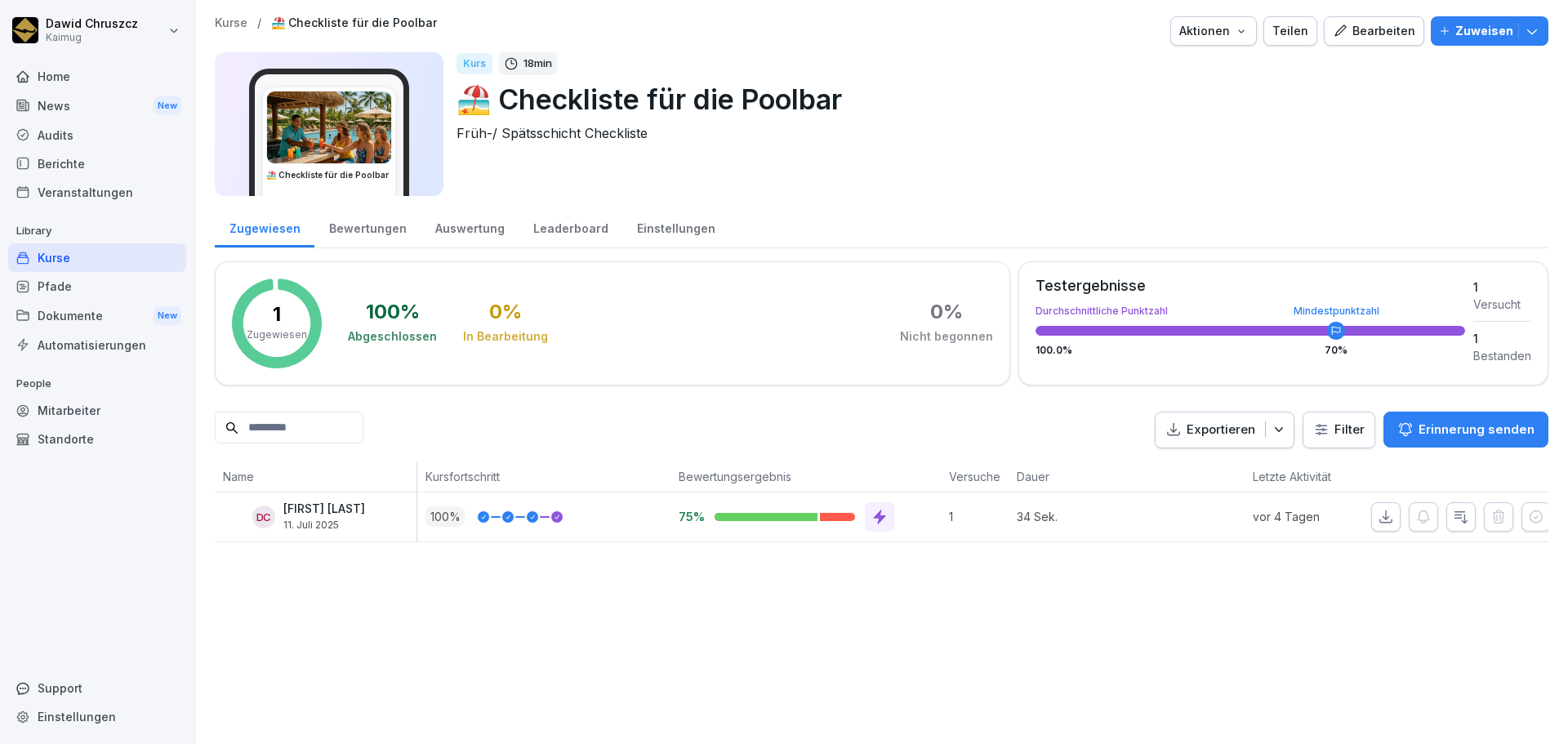 scroll, scrollTop: 0, scrollLeft: 0, axis: both 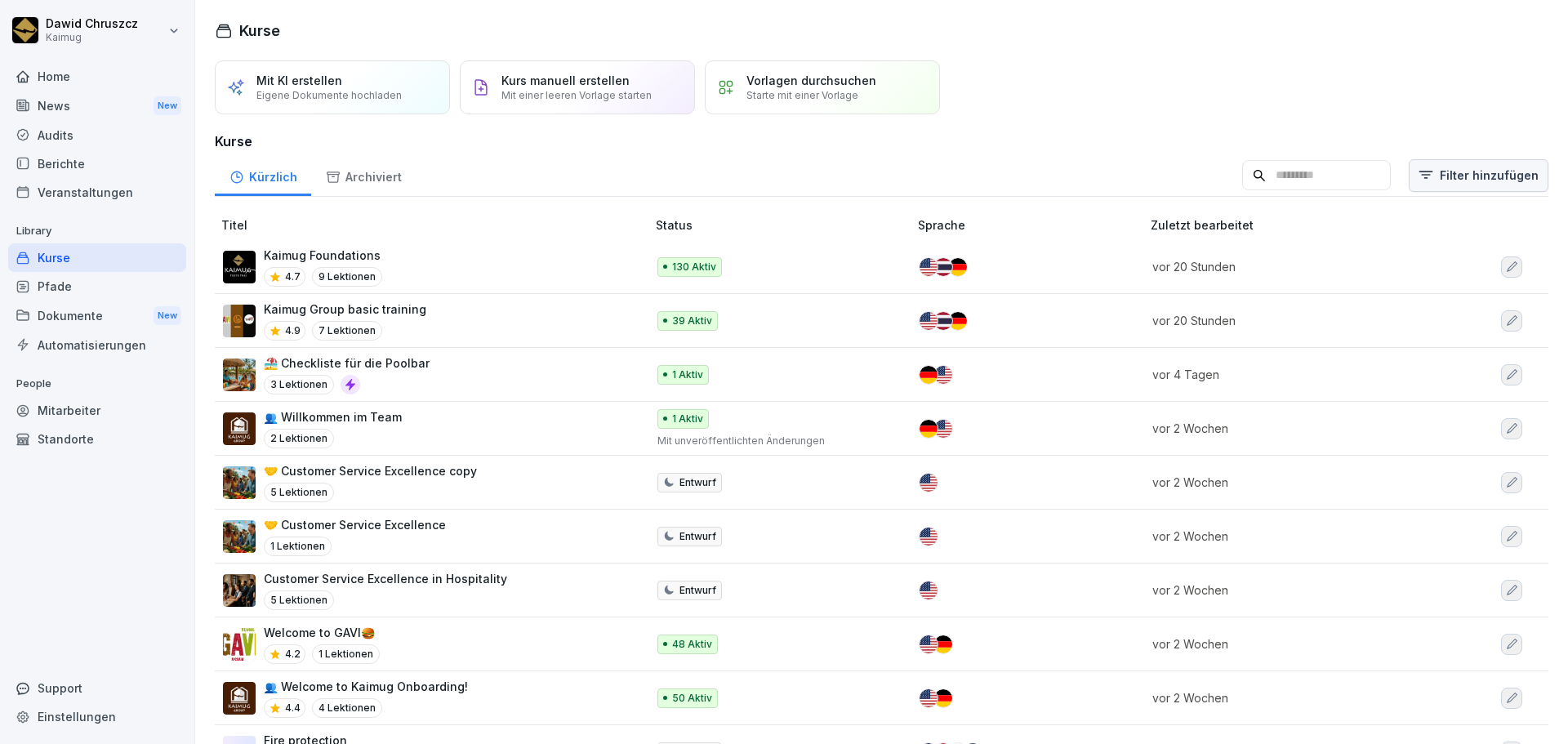 click on "[FIRST] [LAST] Kaimug Home News New Audits Berichte Veranstaltungen Library Kurse Pfade Dokumente New Automatisierungen People Mitarbeiter Standorte Support Einstellungen Kurse Mit KI erstellen Eigene Dokumente hochladen Kurs manuell erstellen Mit einer leeren Vorlage starten Vorlagen durchsuchen Starte mit einer Vorlage Kurse Kürzlich Archiviert Filter hinzufügen Titel Status Sprache Zuletzt bearbeitet Kaimug Foundations 4.7 9 Lektionen 130 Aktiv vor 20 Stunden Kaimug Group basic training 4.9 7 Lektionen 39 Aktiv vor 20 Stunden 🏖️ Checkliste für die Poolbar 3 Lektionen 1 Aktiv vor 4 Tagen 👥 Willkommen im Team 2 Lektionen 1 Aktiv Mit unveröffentlichten Änderungen vor 2 Wochen 🤝 Customer Service Excellence copy 5 Lektionen Entwurf vor 2 Wochen 🤝 Customer Service Excellence 1 Lektionen Entwurf vor 2 Wochen Customer Service Excellence in Hospitality 5 Lektionen Entwurf vor 2 Wochen Welcome to GAVI🍔​ 4.2 1 Lektionen 48 Aktiv vor 2 Wochen 👥 Welcome to Kaimug Onboarding! 4.4" at bounding box center (784, 372) 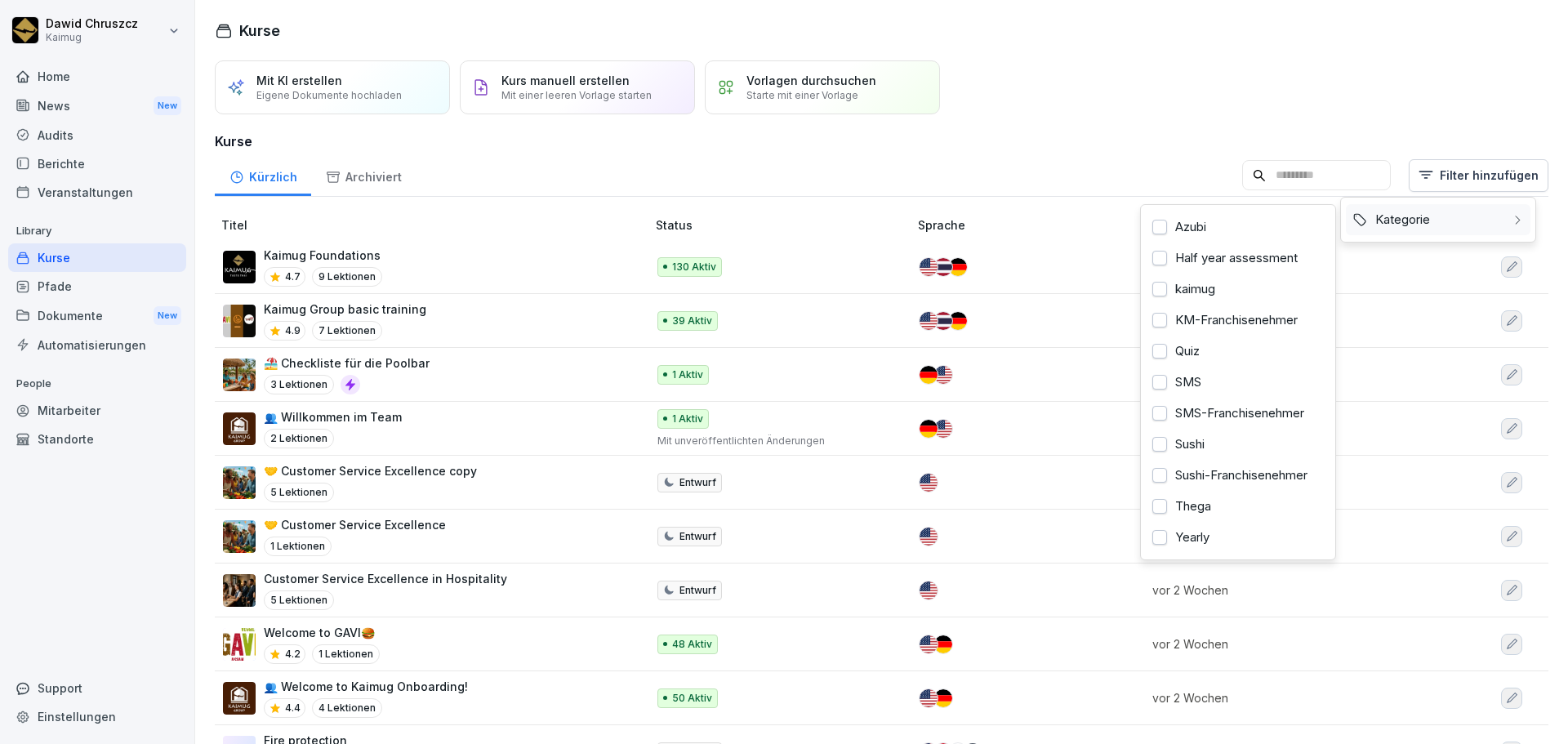 click on "Kategorie" at bounding box center (1438, 220) 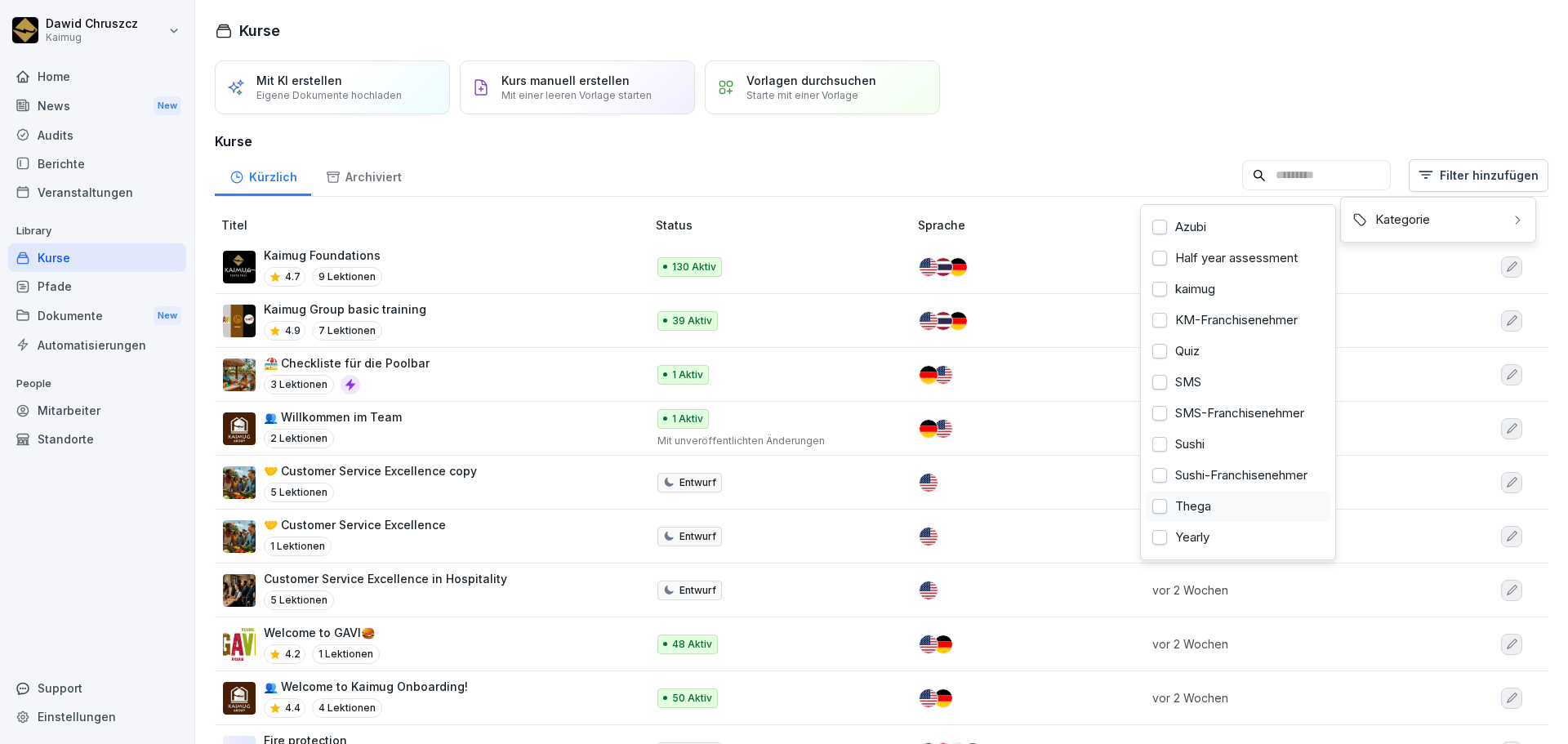 click on "Thega" at bounding box center [1238, 506] 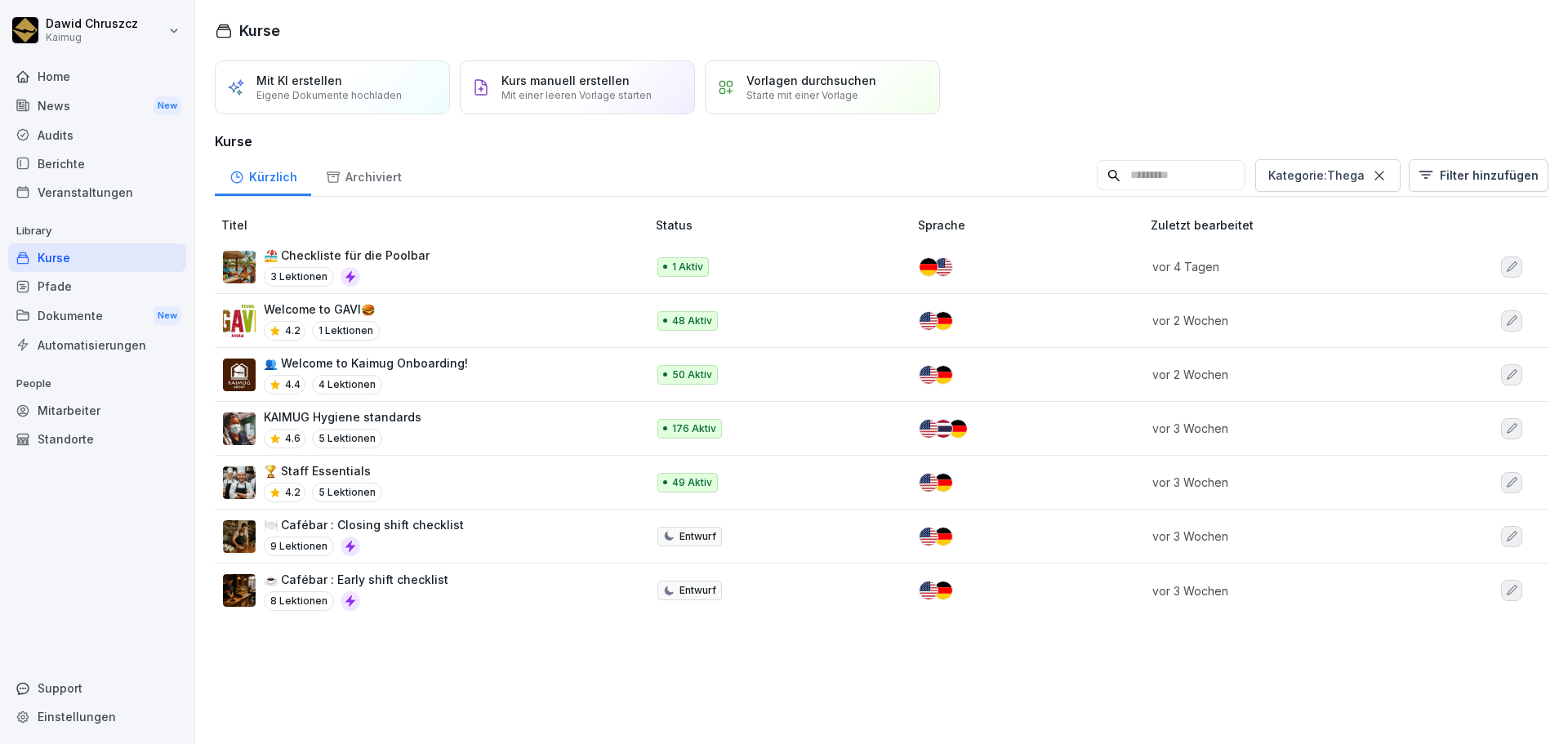 click on "Dawid   Chruszcz Kaimug Home News New Audits Berichte Veranstaltungen Library Kurse Pfade Dokumente New Automatisierungen People Mitarbeiter Standorte Support Einstellungen Kurse Mit KI erstellen Eigene Dokumente hochladen Kurs manuell erstellen Mit einer leeren Vorlage starten Vorlagen durchsuchen Starte mit einer Vorlage Kurse Kürzlich Archiviert Kategorie :  Thega Filter hinzufügen Titel Status Sprache Zuletzt bearbeitet 🏖️ Checkliste für die Poolbar 3 Lektionen 1   Aktiv vor 4 Tagen  Welcome to GAVI🍔​ 4.2 1 Lektionen 48   Aktiv vor 2 Wochen 👥 Welcome to Kaimug Onboarding! 4.4 4 Lektionen 50   Aktiv vor 2 Wochen KAIMUG Hygiene standards 4.6 5 Lektionen 176   Aktiv vor 3 Wochen 🏆 Staff Essentials 4.2 5 Lektionen 49   Aktiv vor 3 Wochen 🍽️ Cafébar : Closing shift checklist 9 Lektionen Entwurf vor 3 Wochen ☕ Cafébar : Early shift checklist 8 Lektionen Entwurf vor 3 Wochen" at bounding box center (784, 372) 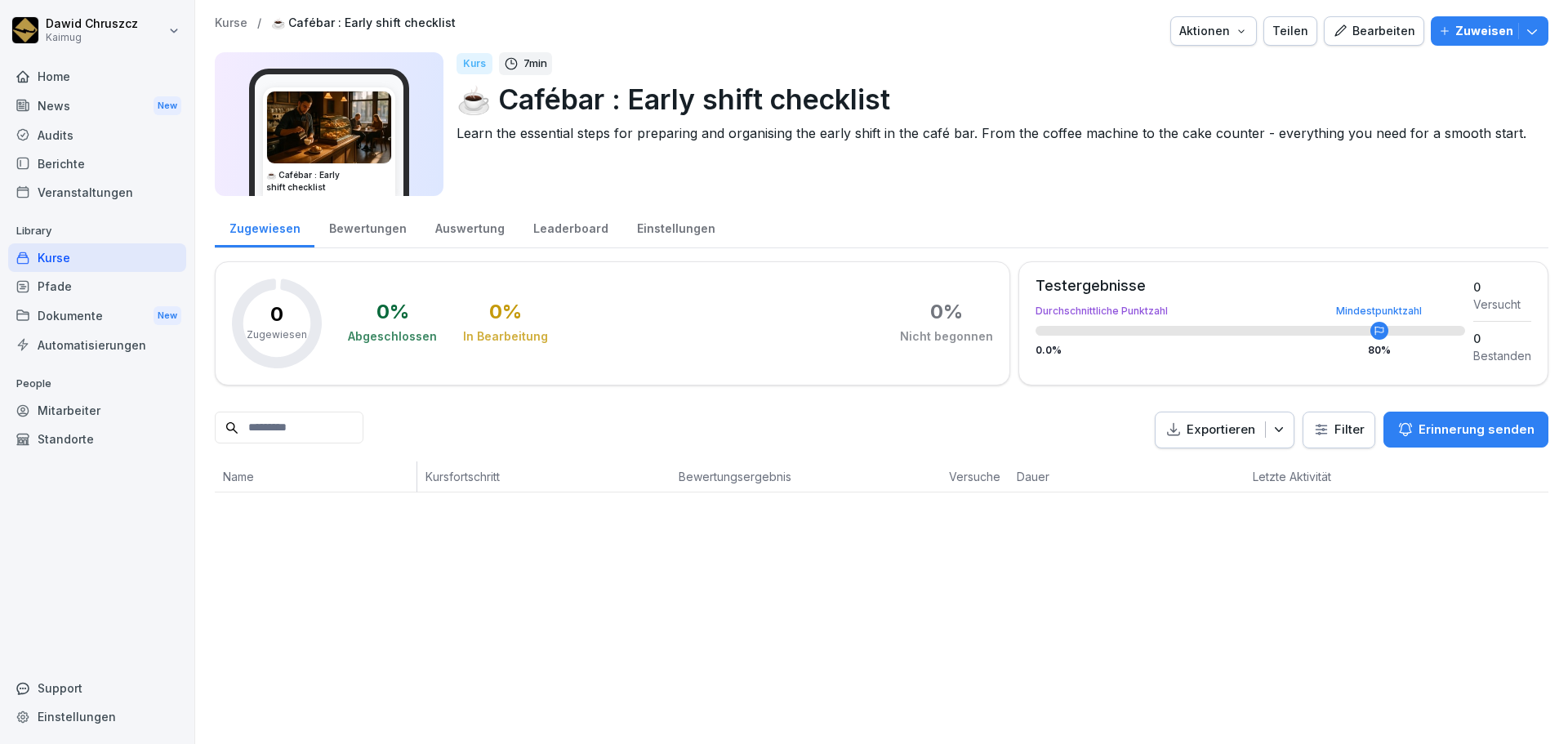 scroll, scrollTop: 0, scrollLeft: 0, axis: both 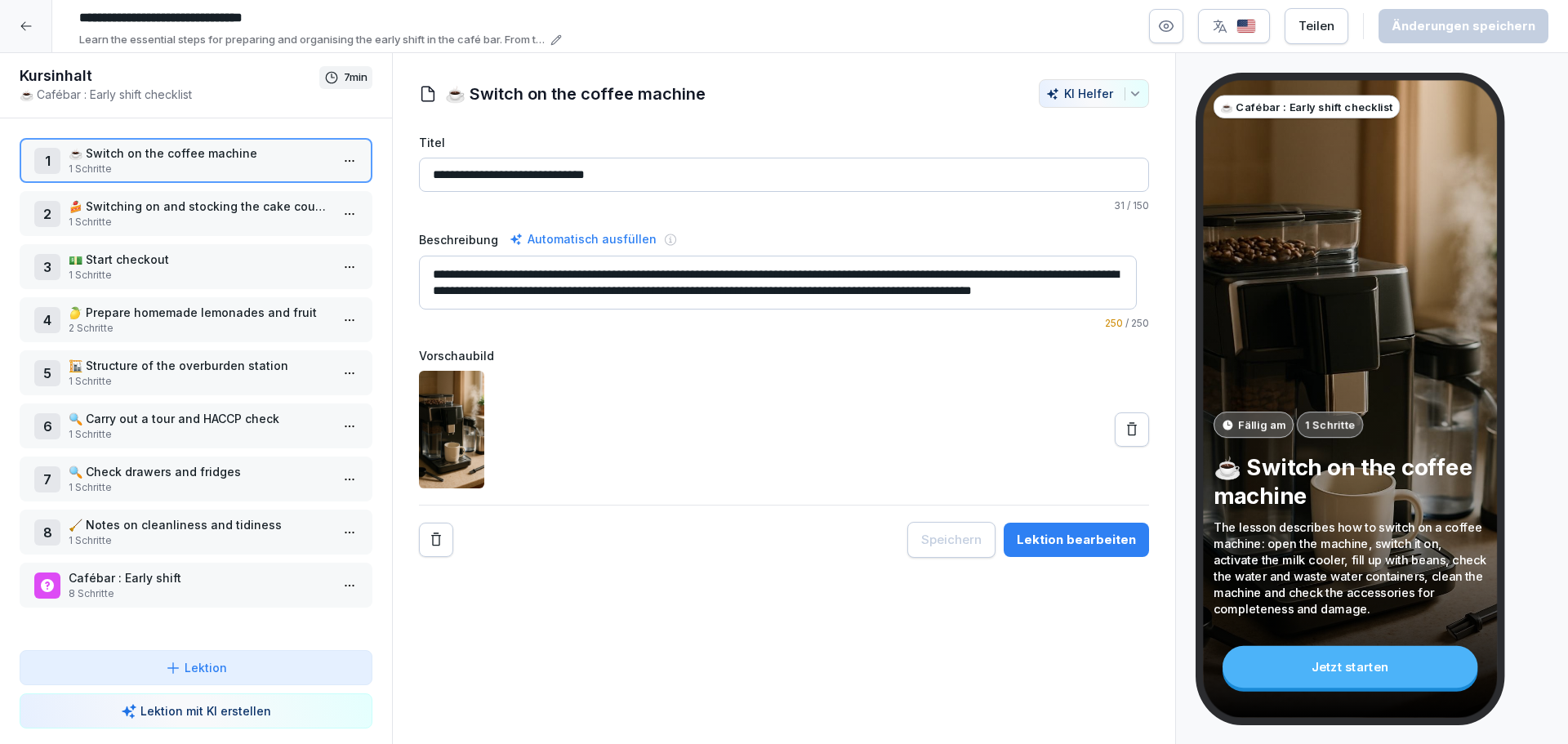 click on "🍰 Switching on and stocking the cake counter" at bounding box center (199, 206) 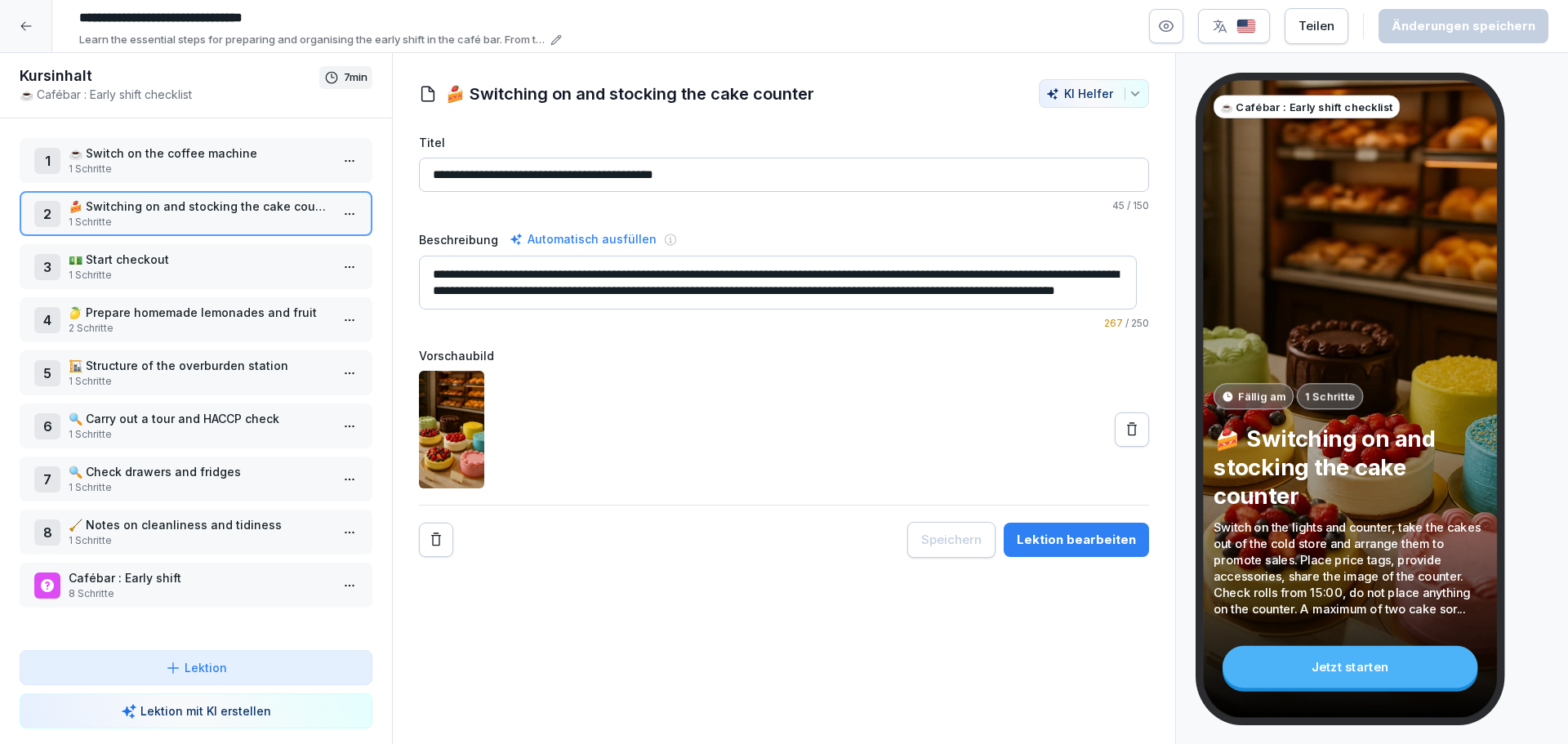 click on "💵 Start checkout" at bounding box center [199, 259] 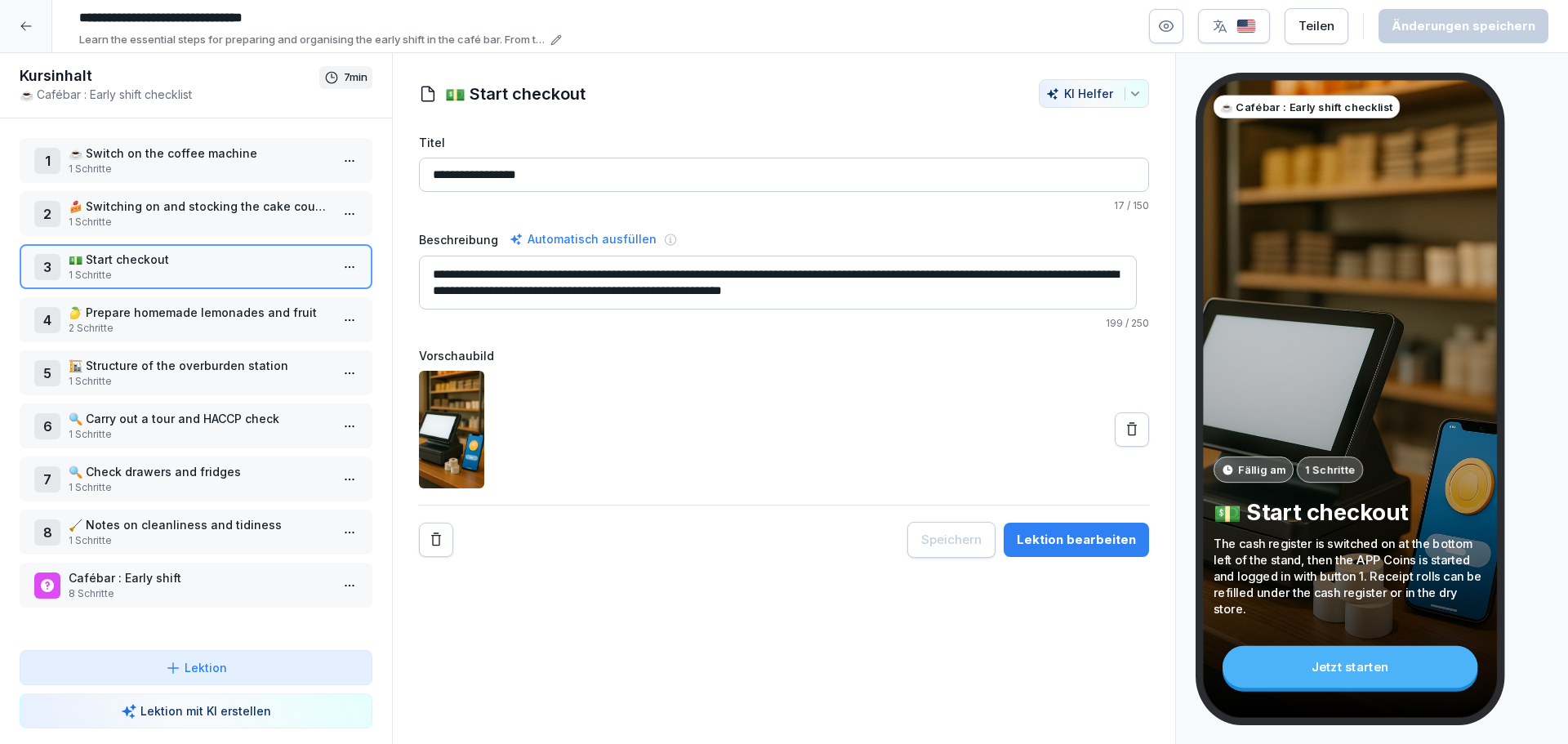 click on "4 🍋 Prepare homemade lemonades and fruit 2 Schritte" at bounding box center (196, 319) 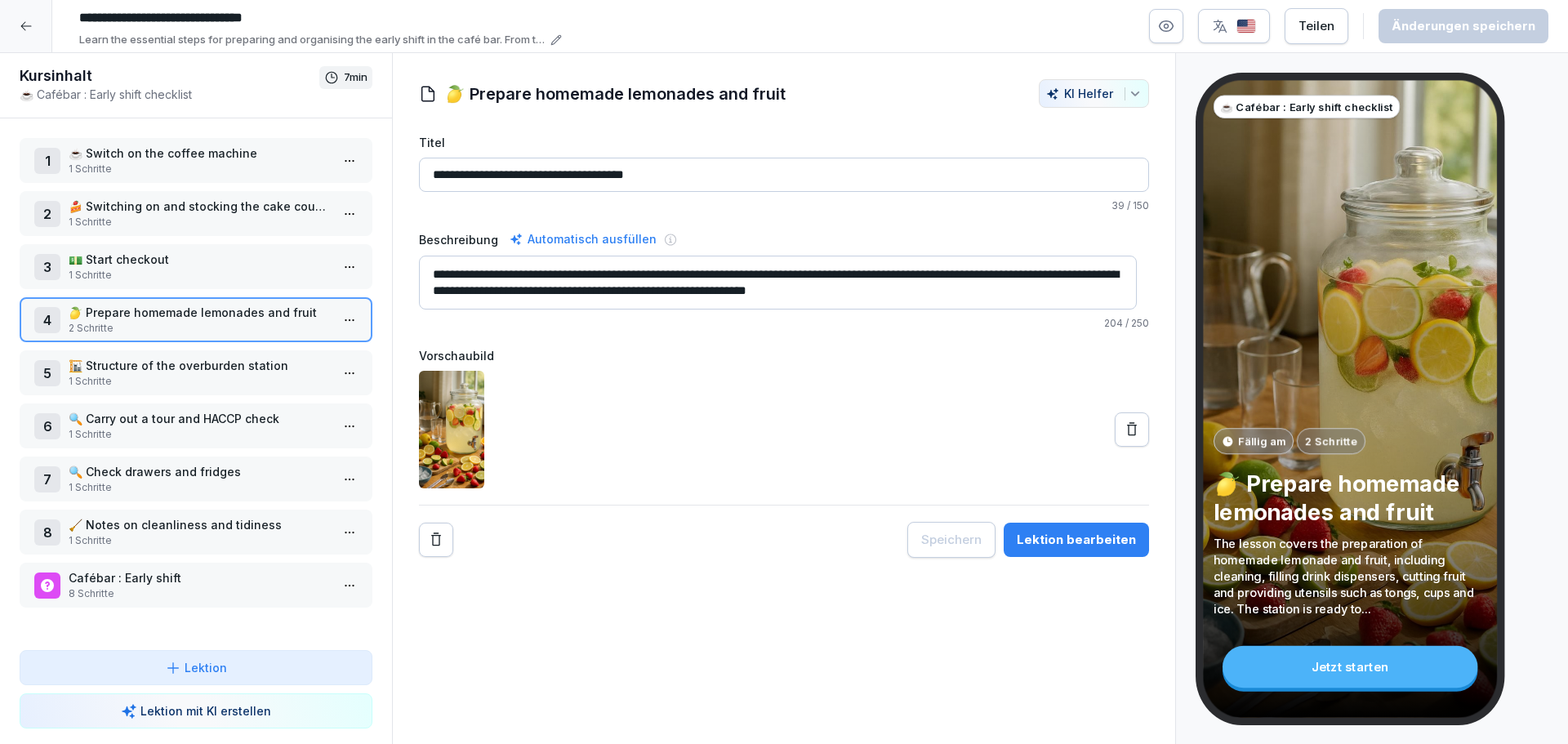 click on "🏗️ Structure of the overburden station" at bounding box center (199, 365) 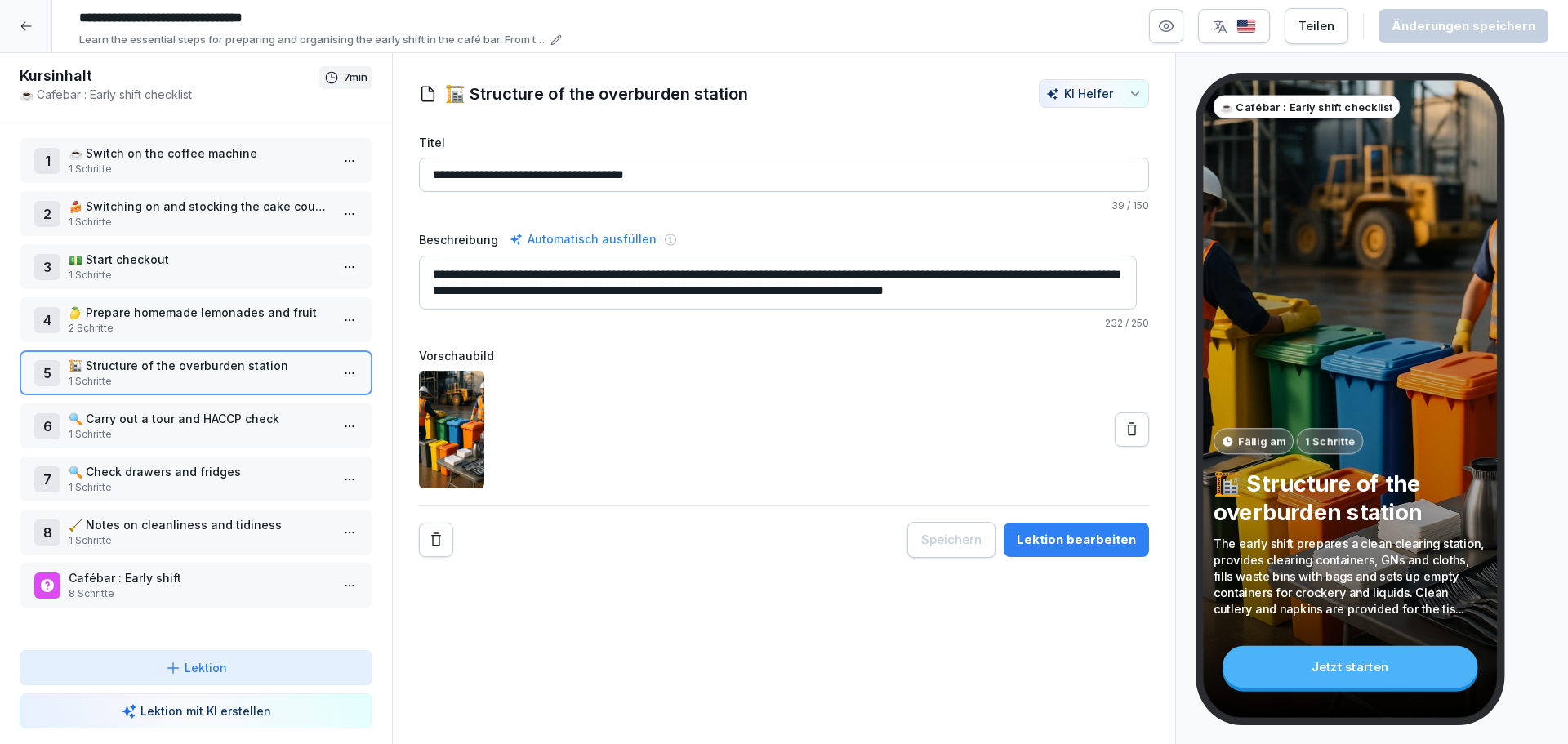click on "1 Schritte" at bounding box center (199, 434) 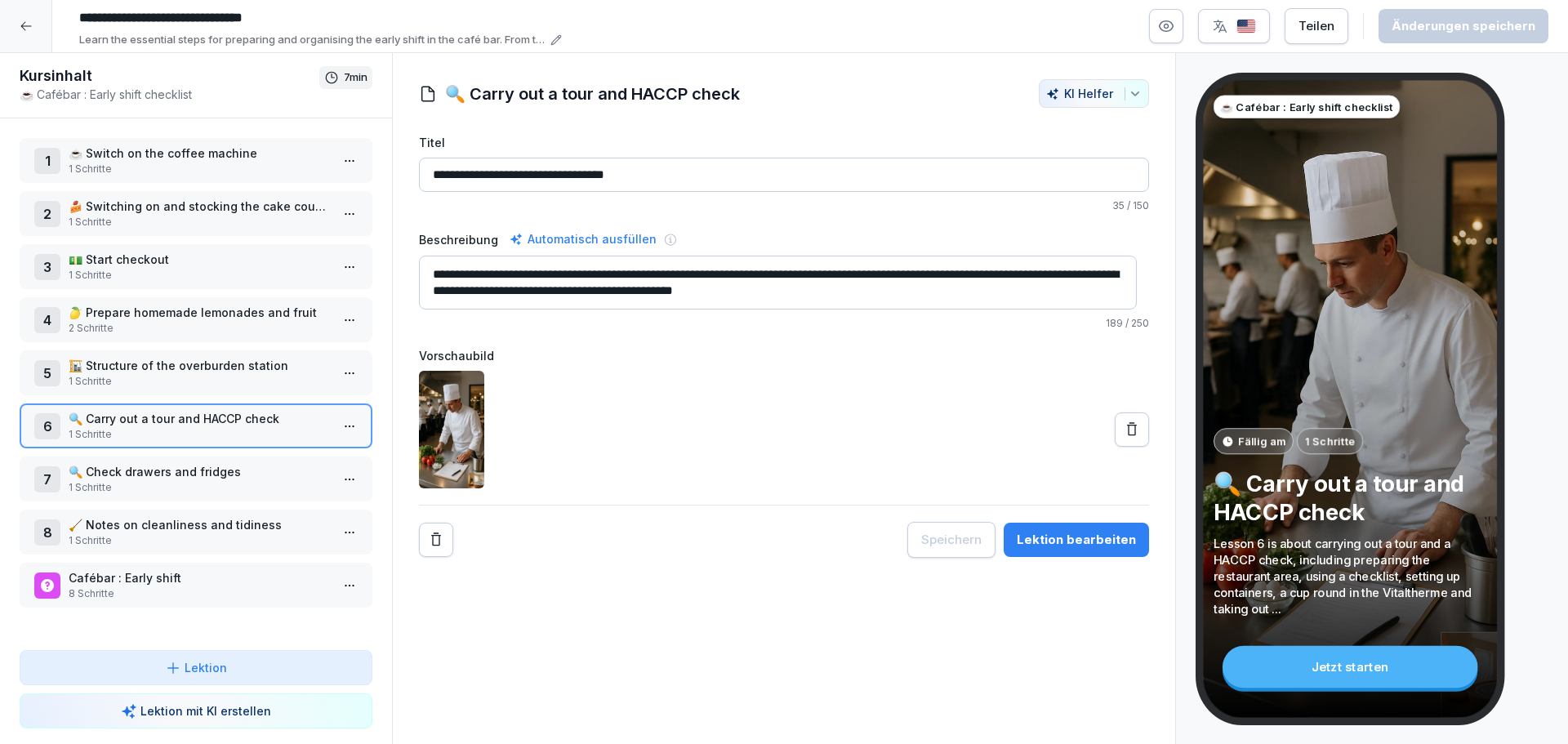 click on "1 Schritte" at bounding box center (199, 488) 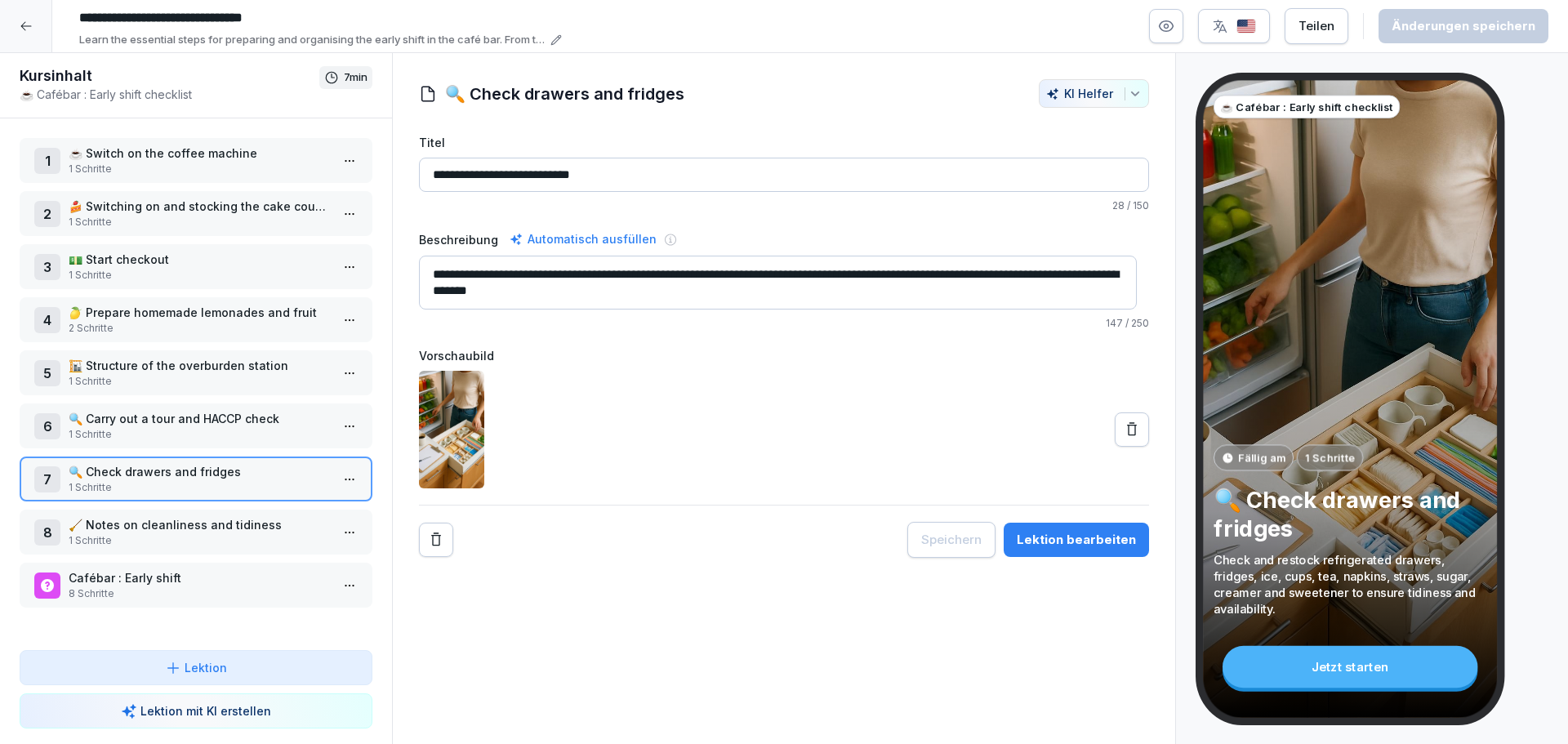 click on "1 Schritte" at bounding box center (199, 541) 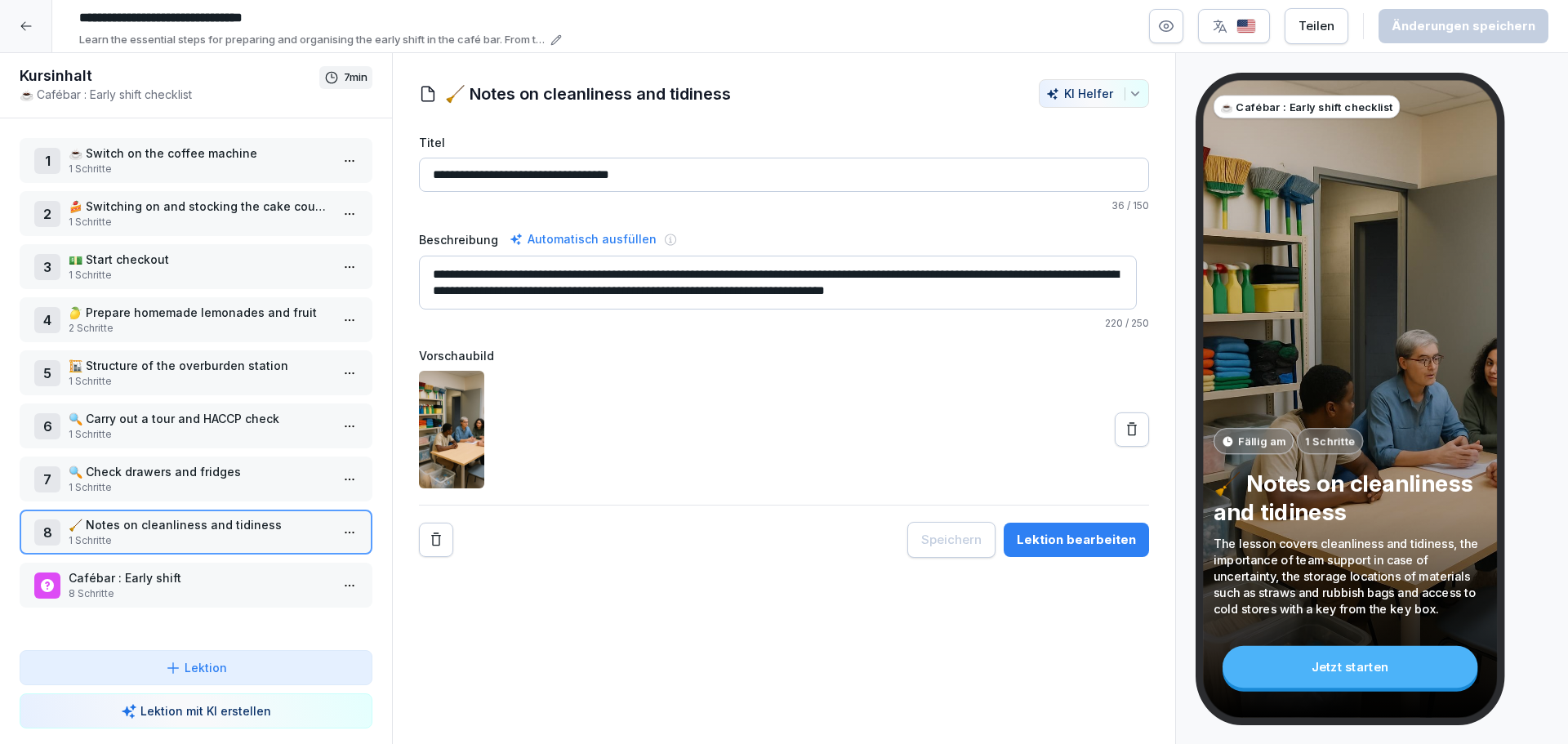 click on "Cafébar : Early shift" at bounding box center (199, 577) 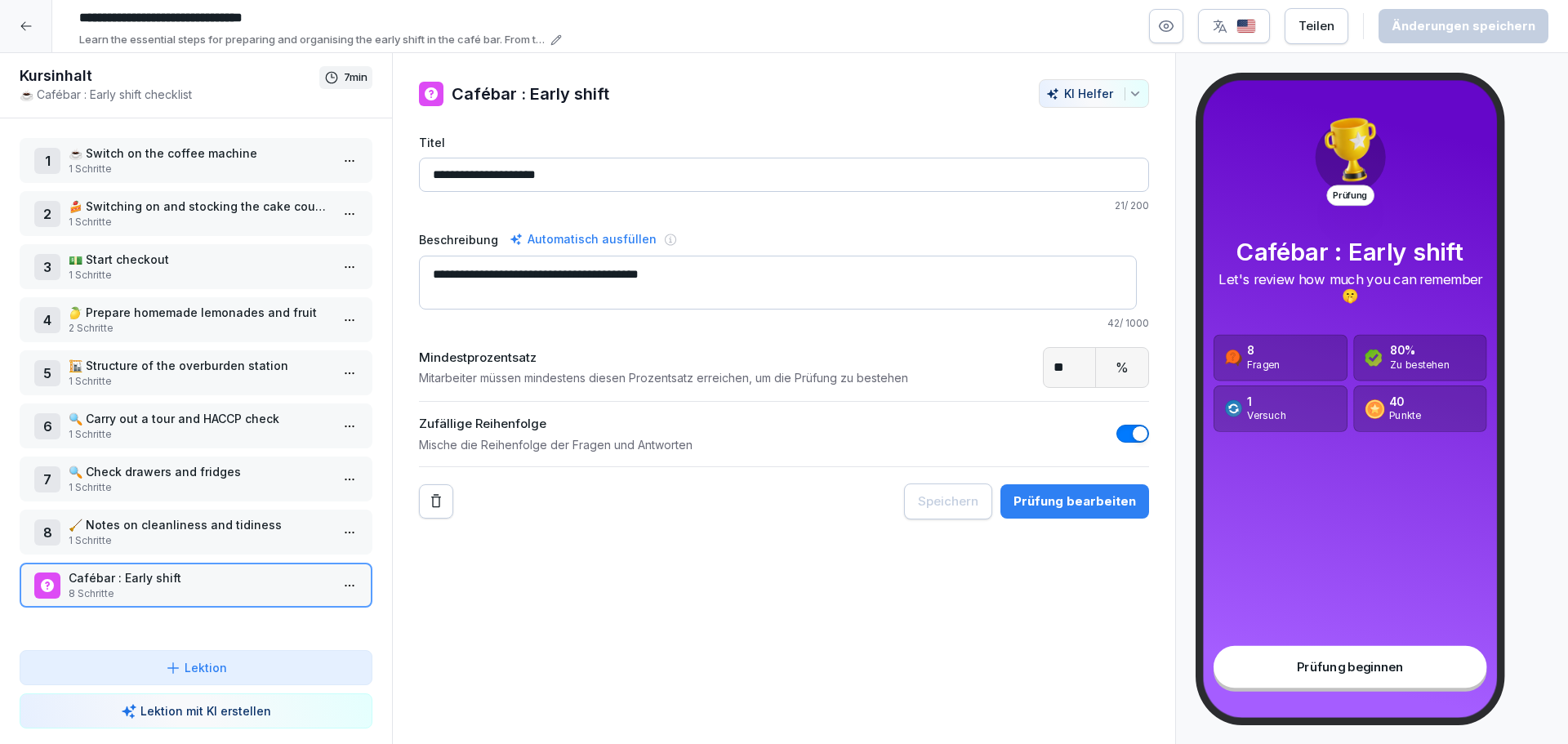 click on "☕️ Switch on the coffee machine" at bounding box center [199, 153] 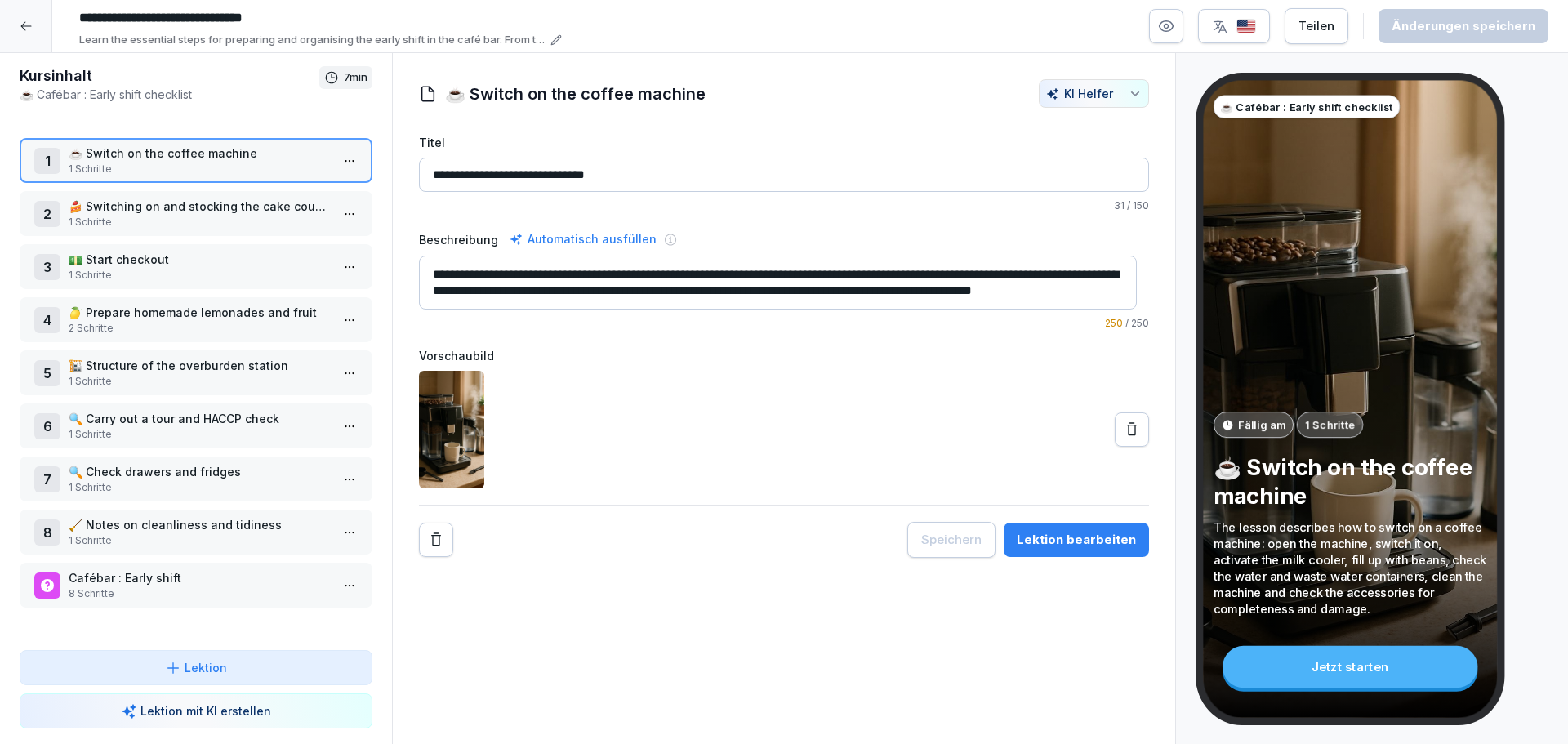 click at bounding box center [784, 430] 